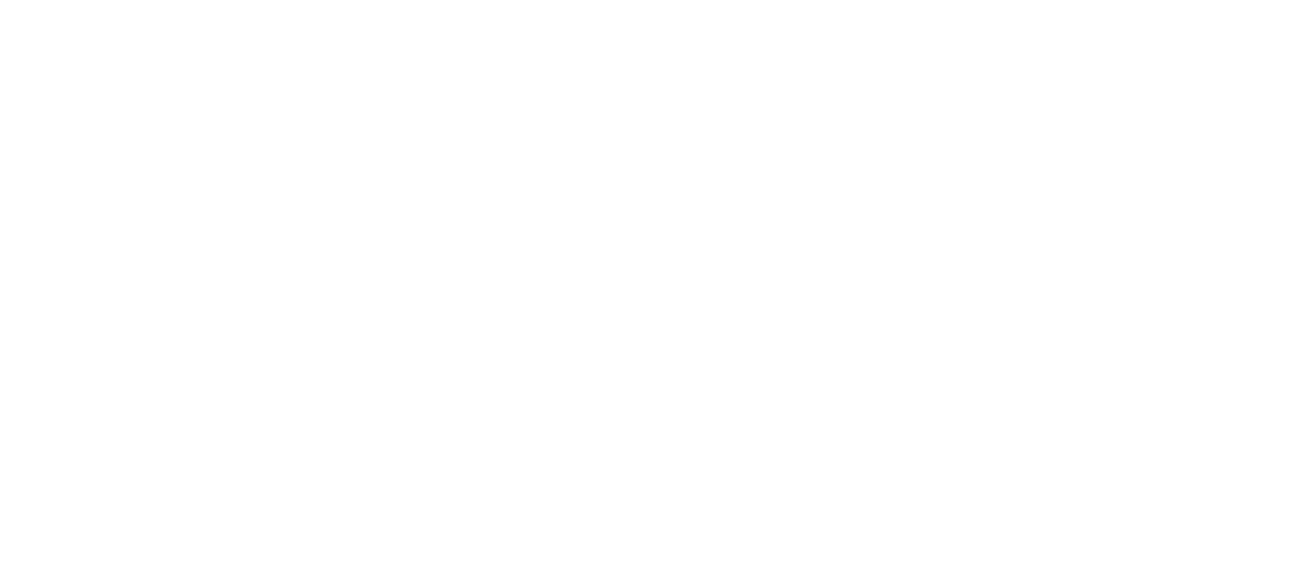 scroll, scrollTop: 0, scrollLeft: 0, axis: both 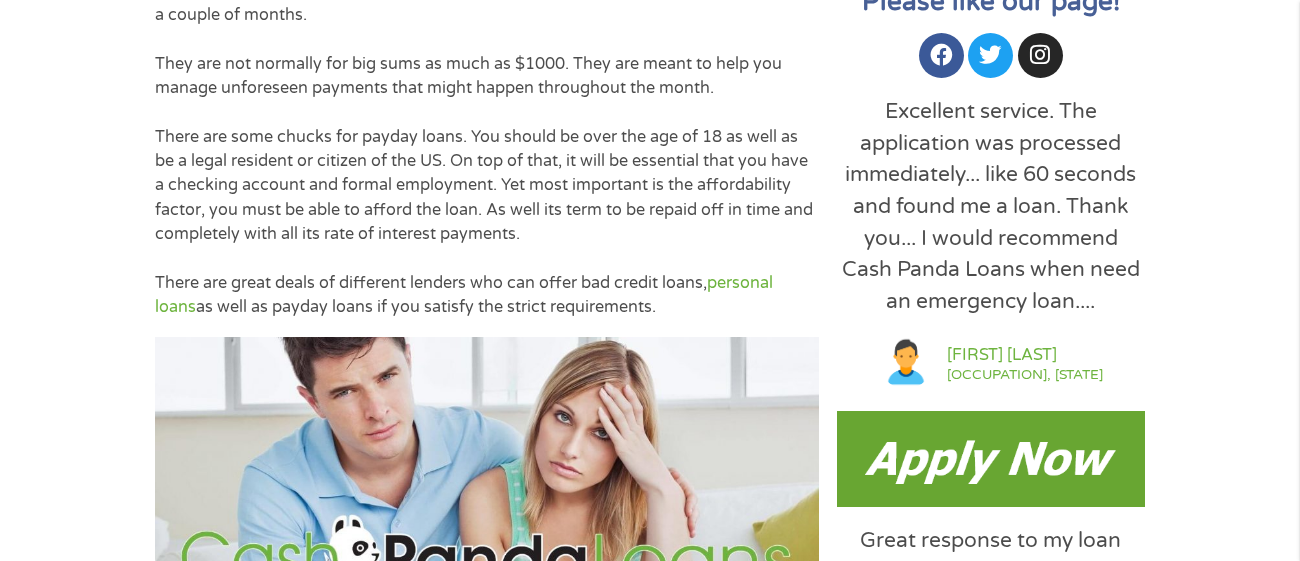 click at bounding box center (990, 459) 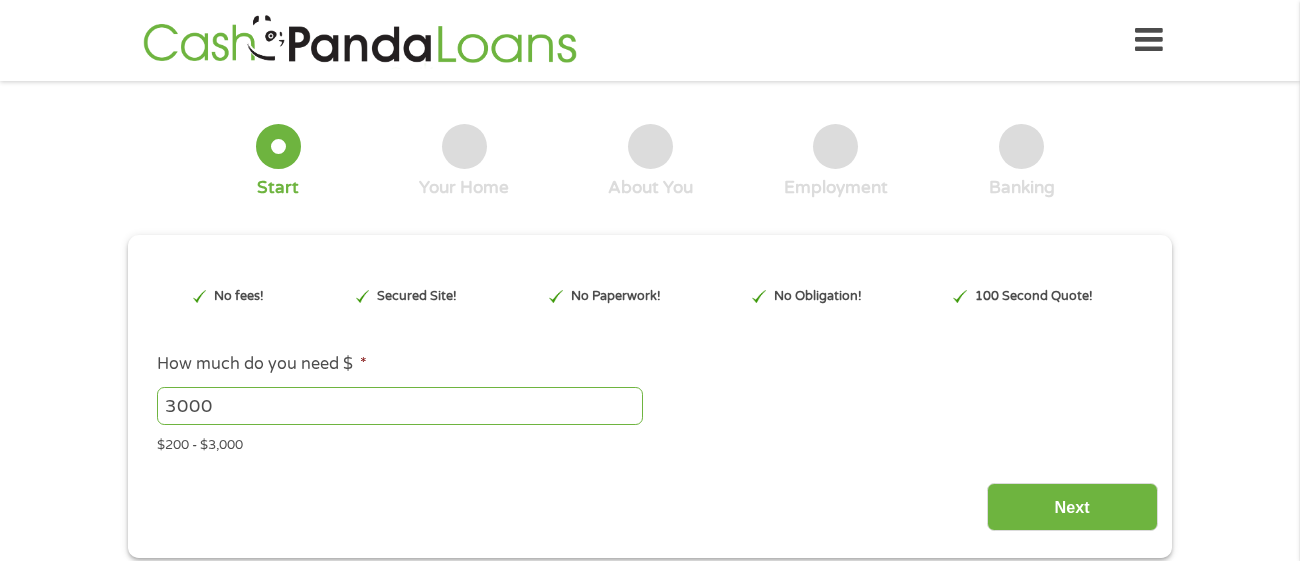scroll, scrollTop: 0, scrollLeft: 0, axis: both 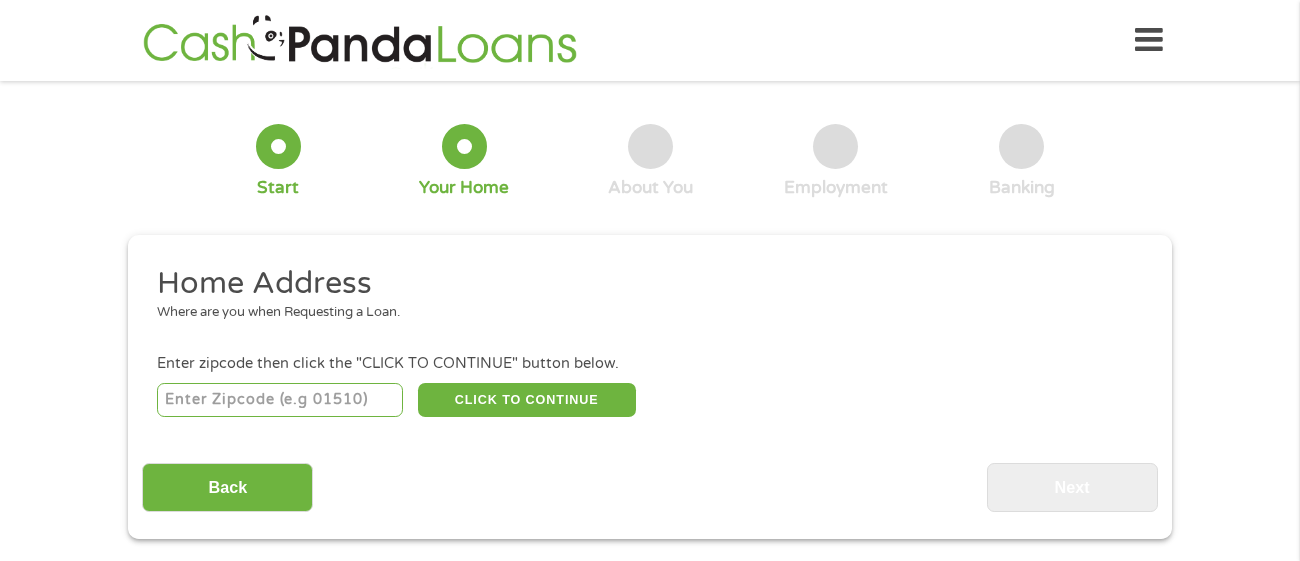 click at bounding box center [280, 400] 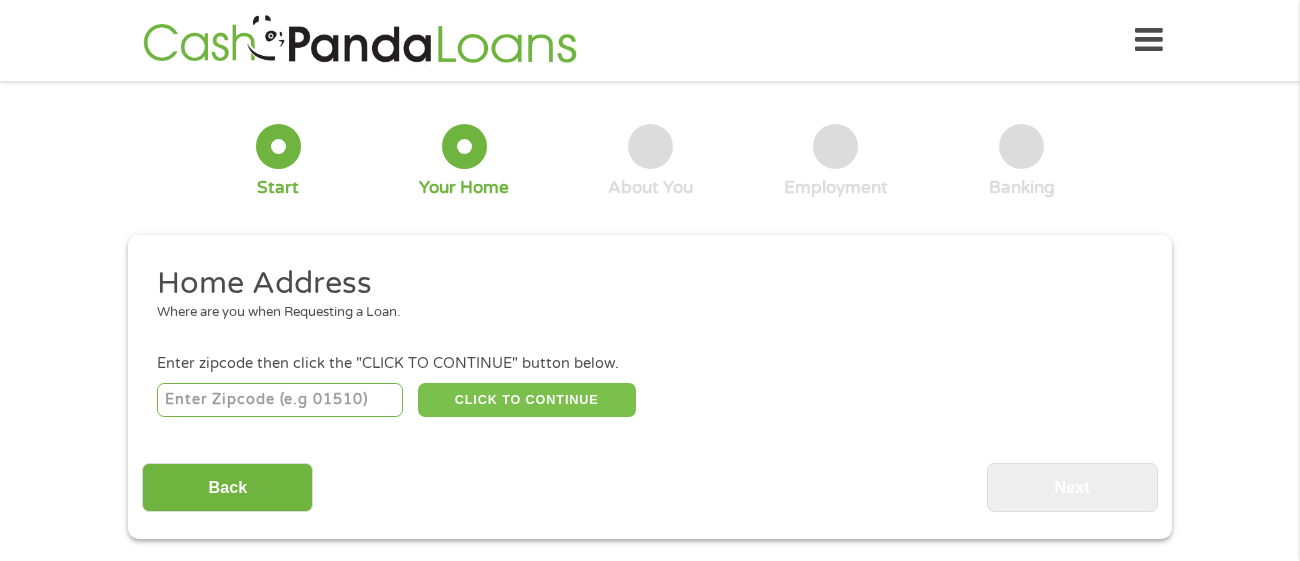 click on "CLICK TO CONTINUE" at bounding box center (527, 400) 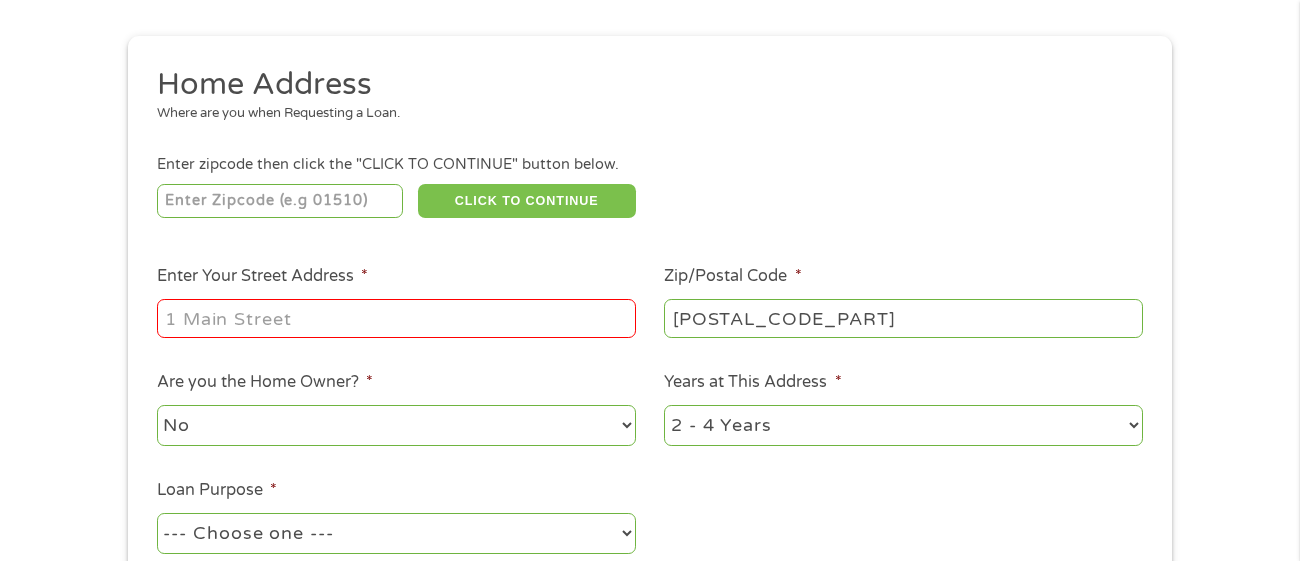 scroll, scrollTop: 214, scrollLeft: 0, axis: vertical 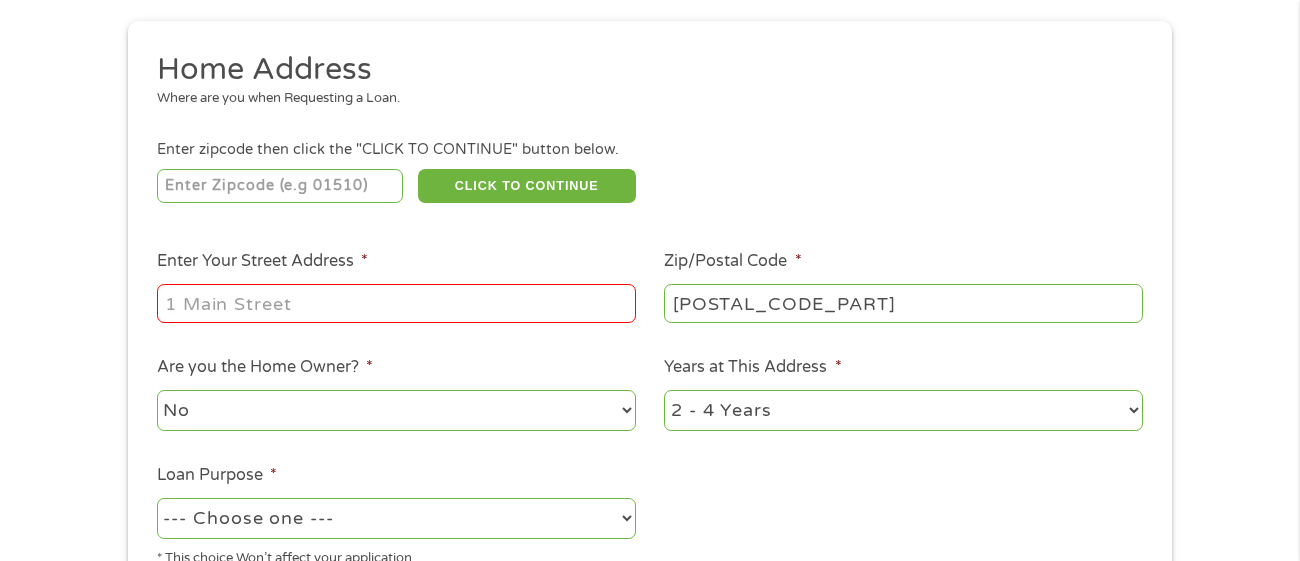 click on "Enter Your Street Address *" at bounding box center (396, 303) 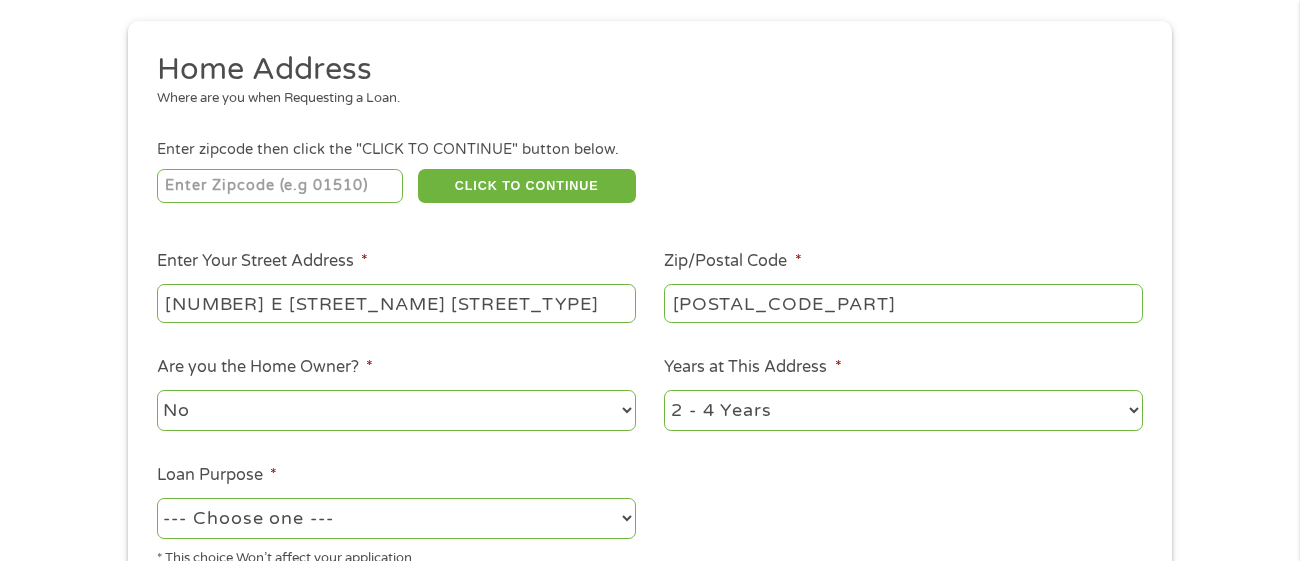 type on "[NUMBER] E [STREET_NAME] [STREET_TYPE]" 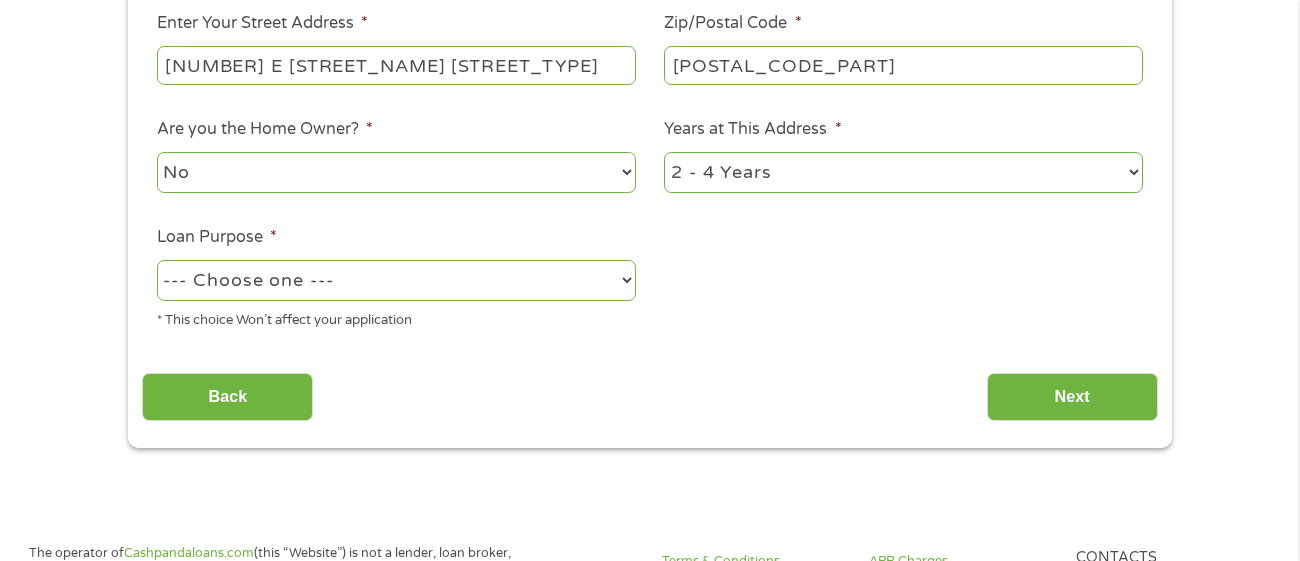 scroll, scrollTop: 459, scrollLeft: 0, axis: vertical 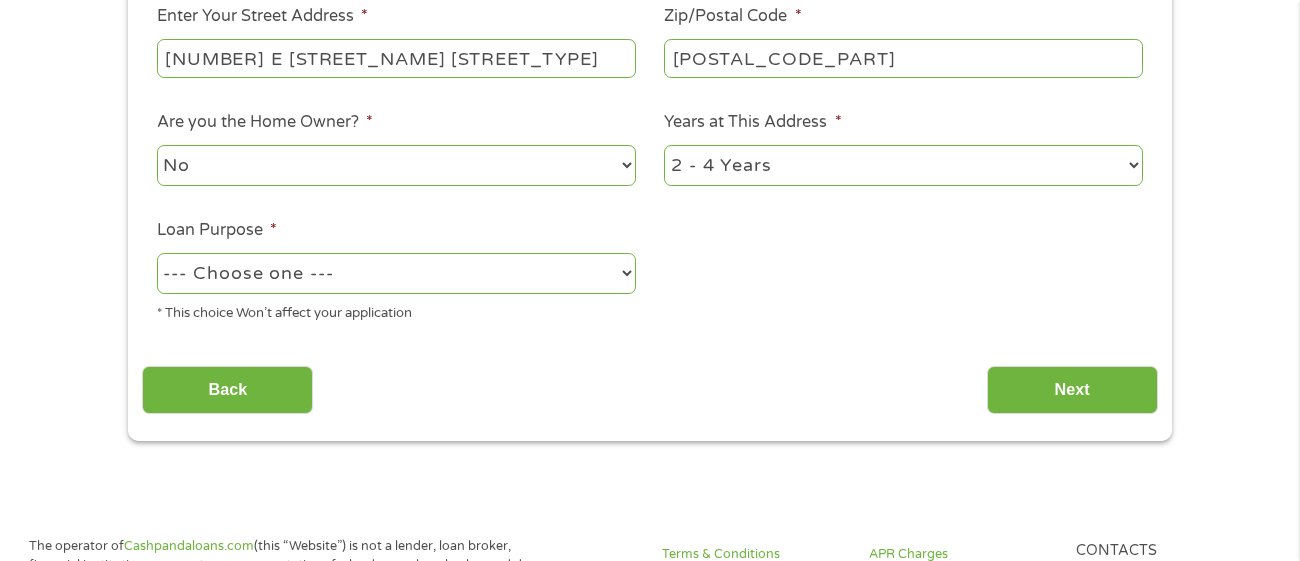 click on "--- Choose one --- Pay Bills Debt Consolidation Home Improvement Major Purchase Car Loan Short Term Cash Medical Expenses Other" at bounding box center (396, 273) 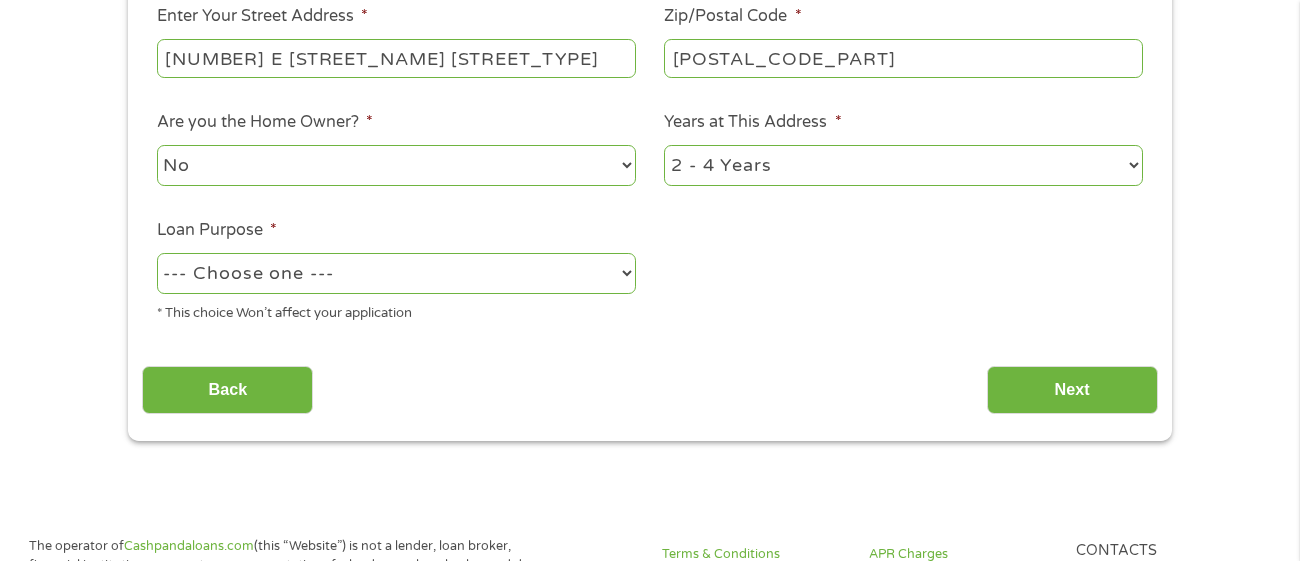 select on "shorttermcash" 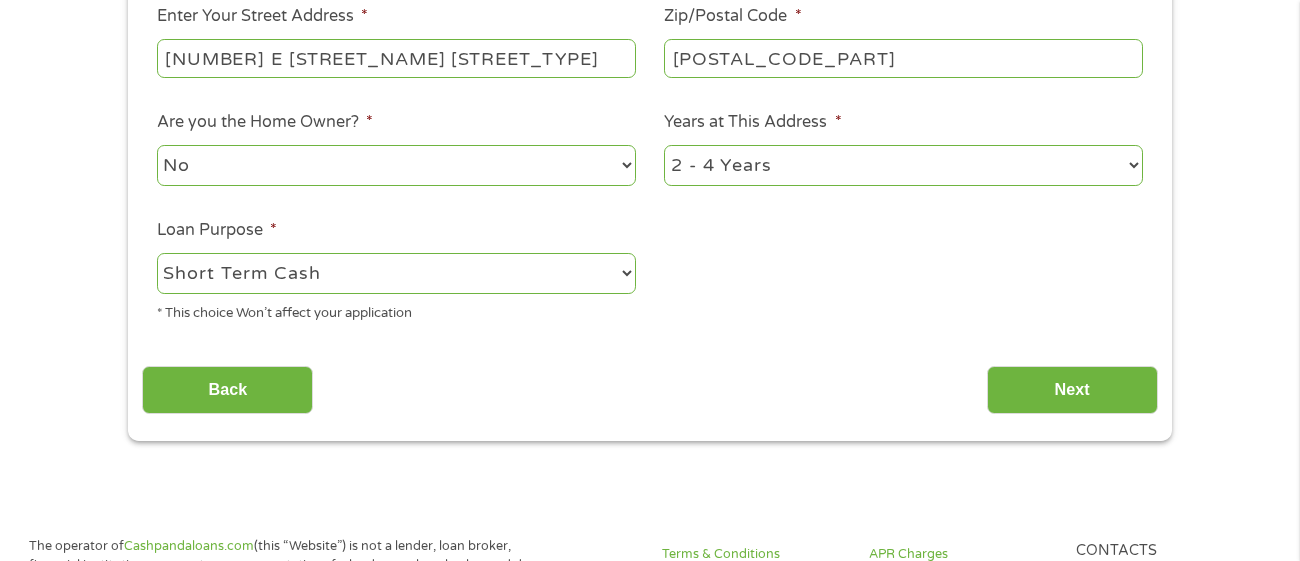 click on "--- Choose one --- Pay Bills Debt Consolidation Home Improvement Major Purchase Car Loan Short Term Cash Medical Expenses Other" at bounding box center (396, 273) 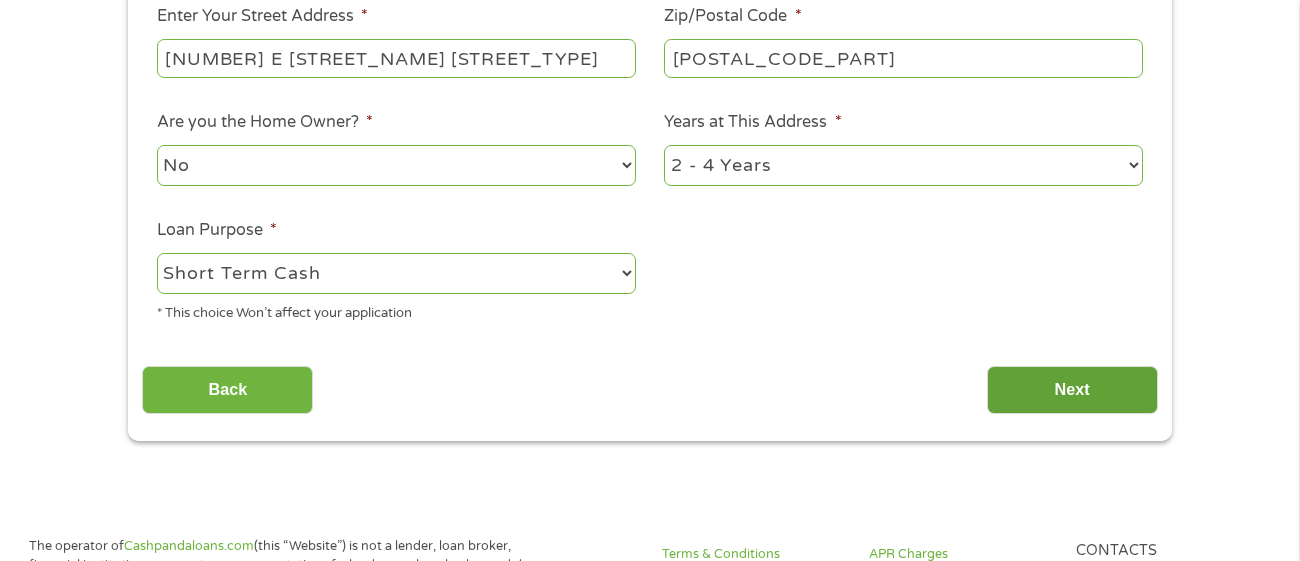 click on "Next" at bounding box center [1072, 390] 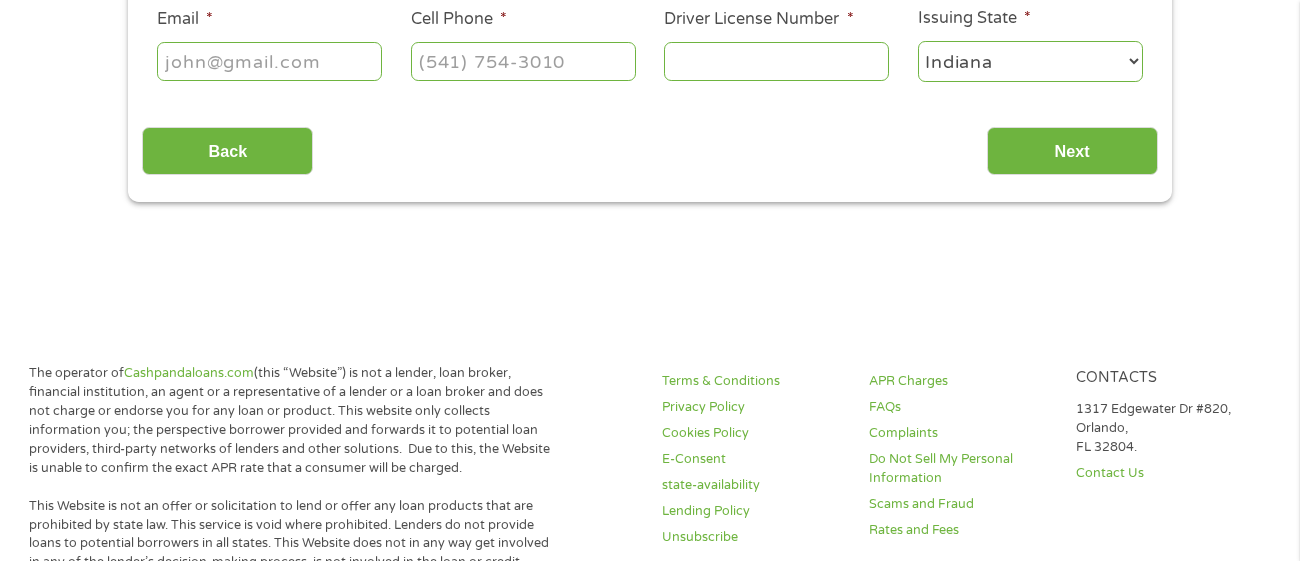 scroll, scrollTop: 7, scrollLeft: 8, axis: both 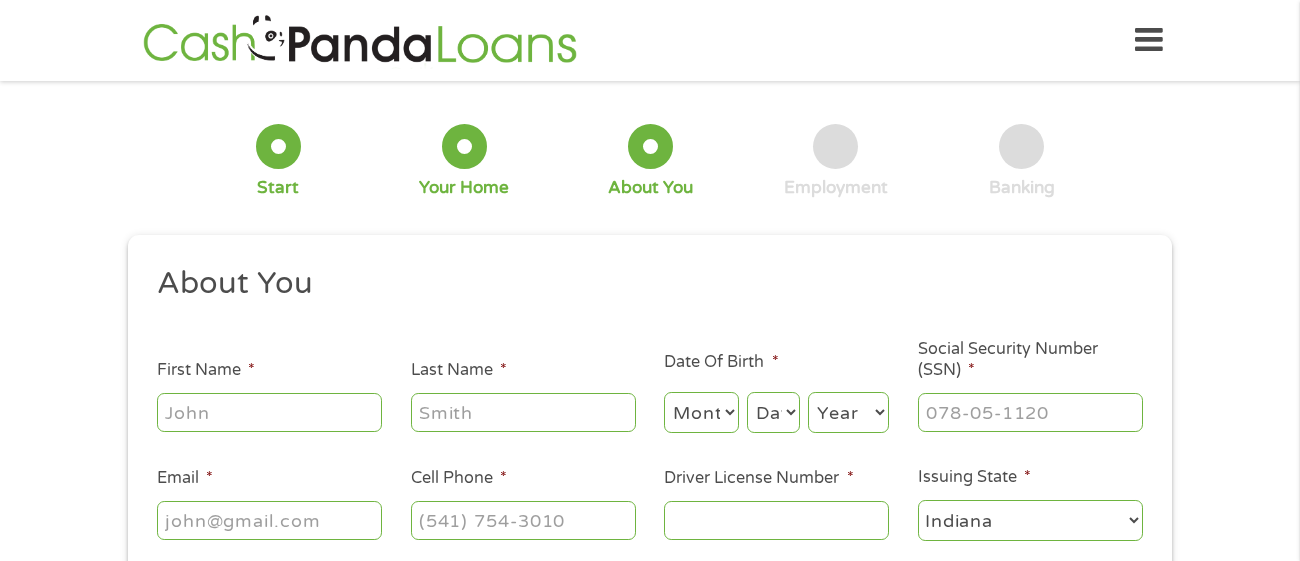 click on "First Name *" at bounding box center [269, 412] 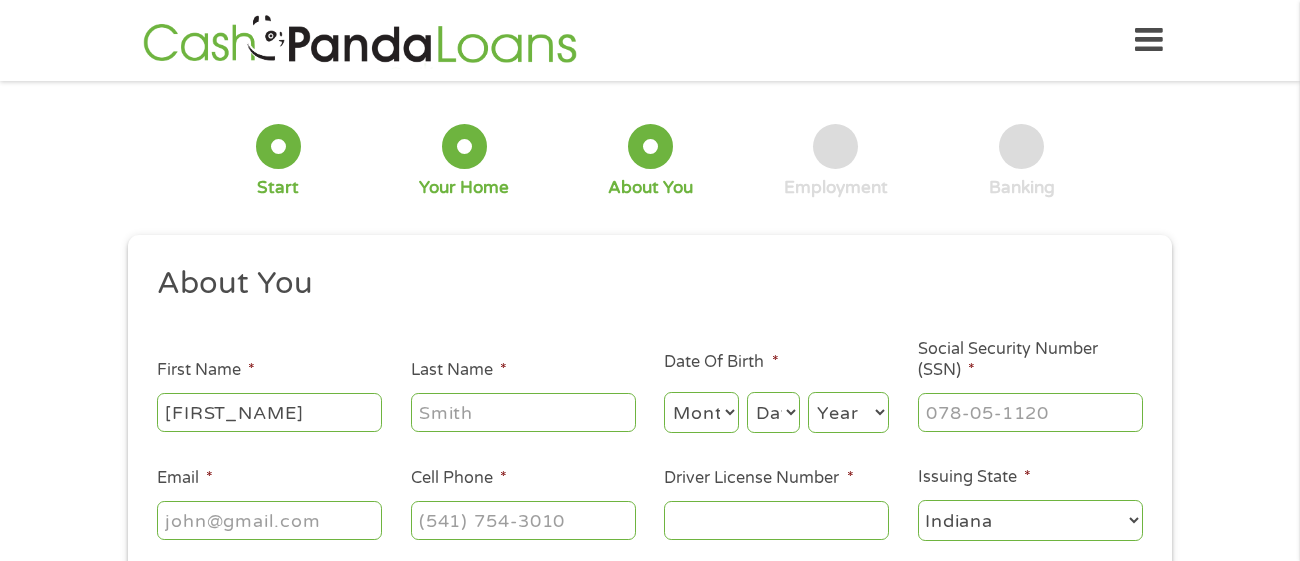 type on "[FIRST_NAME]" 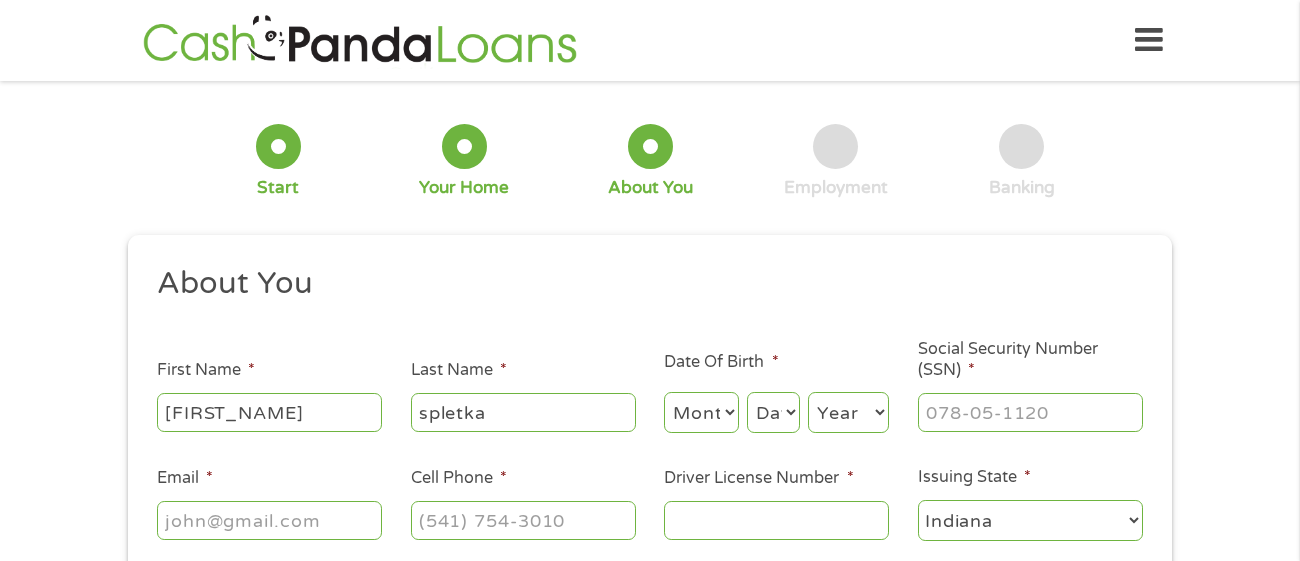 type on "spletka" 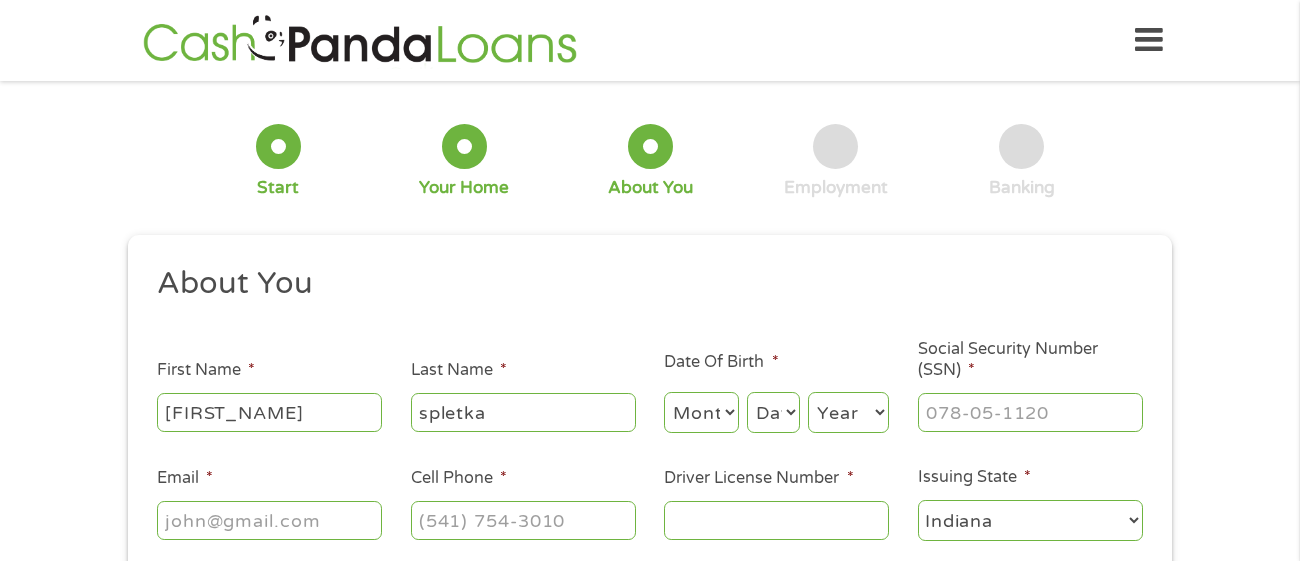 click on "Month 1 2 3 4 5 6 7 8 9 10 11 12" at bounding box center (701, 412) 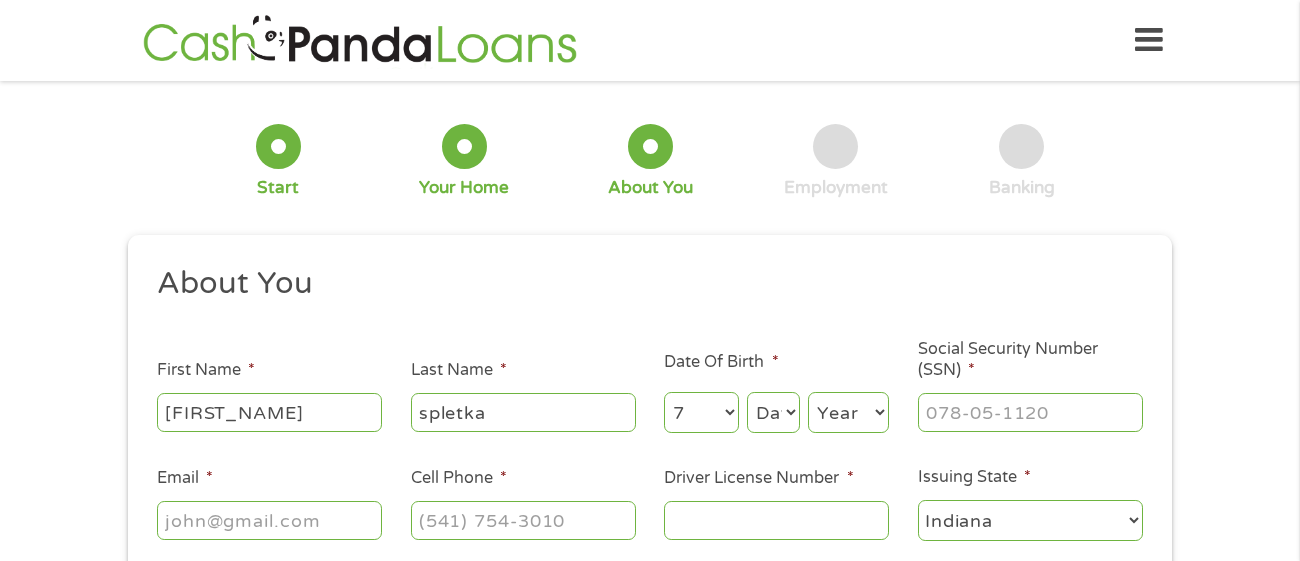 click on "Month 1 2 3 4 5 6 7 8 9 10 11 12" at bounding box center [701, 412] 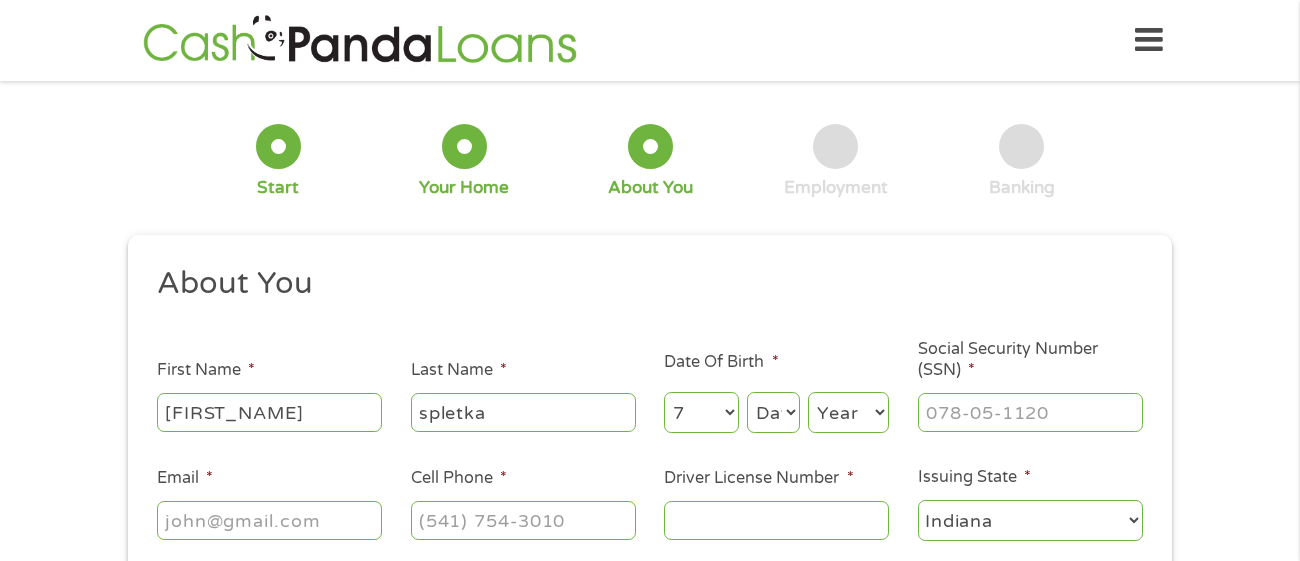 click on "Day 1 2 3 4 5 6 7 8 9 10 11 12 13 14 15 16 17 18 19 20 21 22 23 24 25 26 27 28 29 30 31" at bounding box center (773, 412) 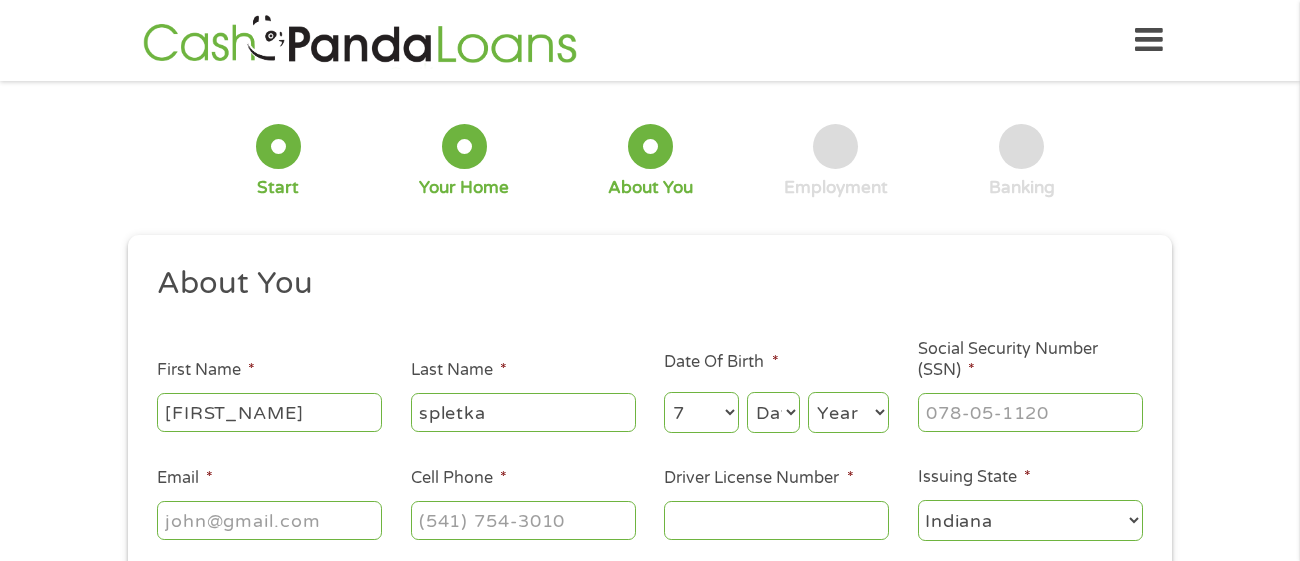 select on "31" 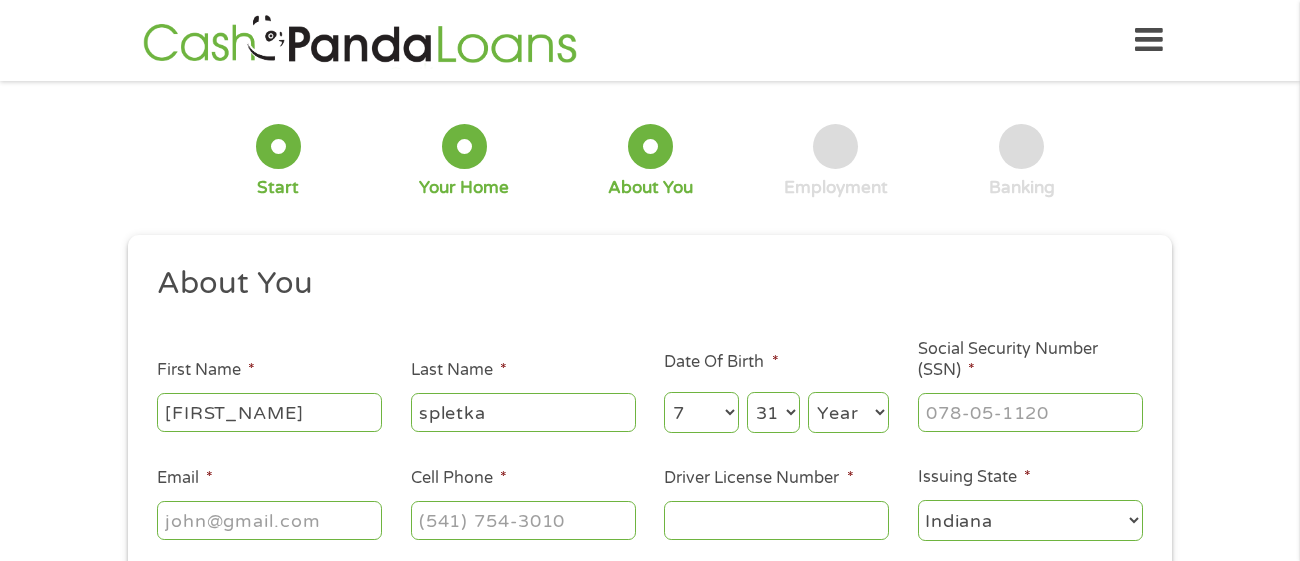 click on "Day 1 2 3 4 5 6 7 8 9 10 11 12 13 14 15 16 17 18 19 20 21 22 23 24 25 26 27 28 29 30 31" at bounding box center (773, 412) 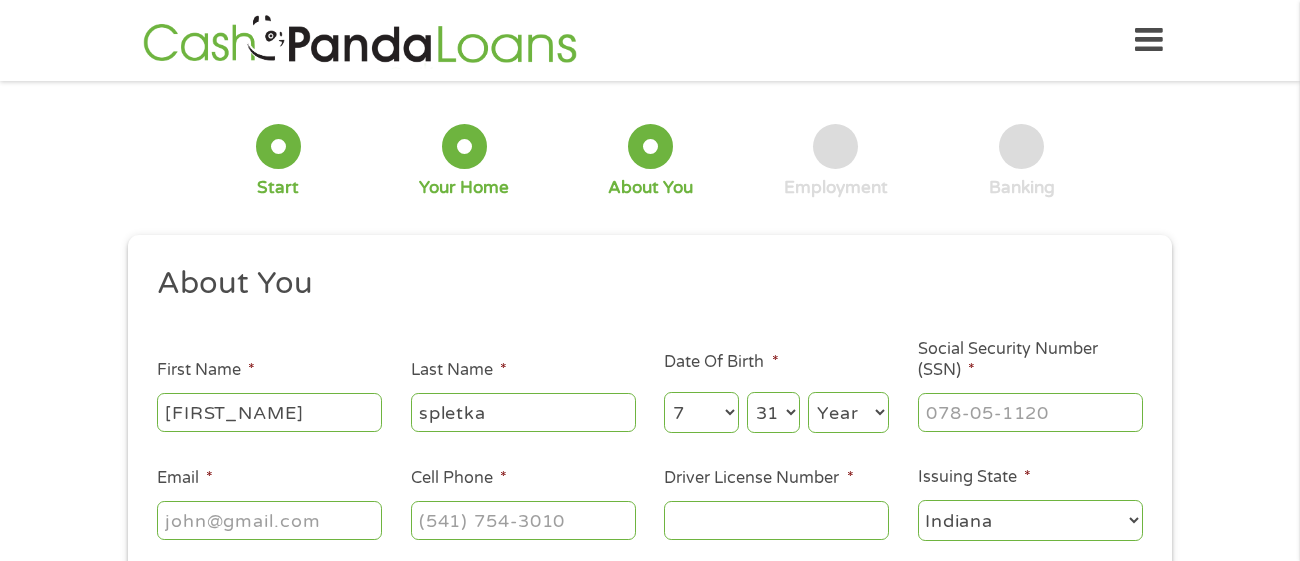 click on "Year 2007 2006 2005 2004 2003 2002 2001 2000 1999 1998 1997 1996 1995 1994 1993 1992 1991 1990 1989 1988 1987 1986 1985 1984 1983 1982 1981 1980 1979 1978 1977 1976 1975 1974 1973 1972 1971 1970 1969 1968 1967 1966 1965 1964 1963 1962 1961 1960 1959 1958 1957 1956 1955 1954 1953 1952 1951 1950 1949 1948 1947 1946 1945 1944 1943 1942 1941 1940 1939 1938 1937 1936 1935 1934 1933 1932 1931 1930 1929 1928 1927 1926 1925 1924 1923 1922 1921 1920" at bounding box center (848, 412) 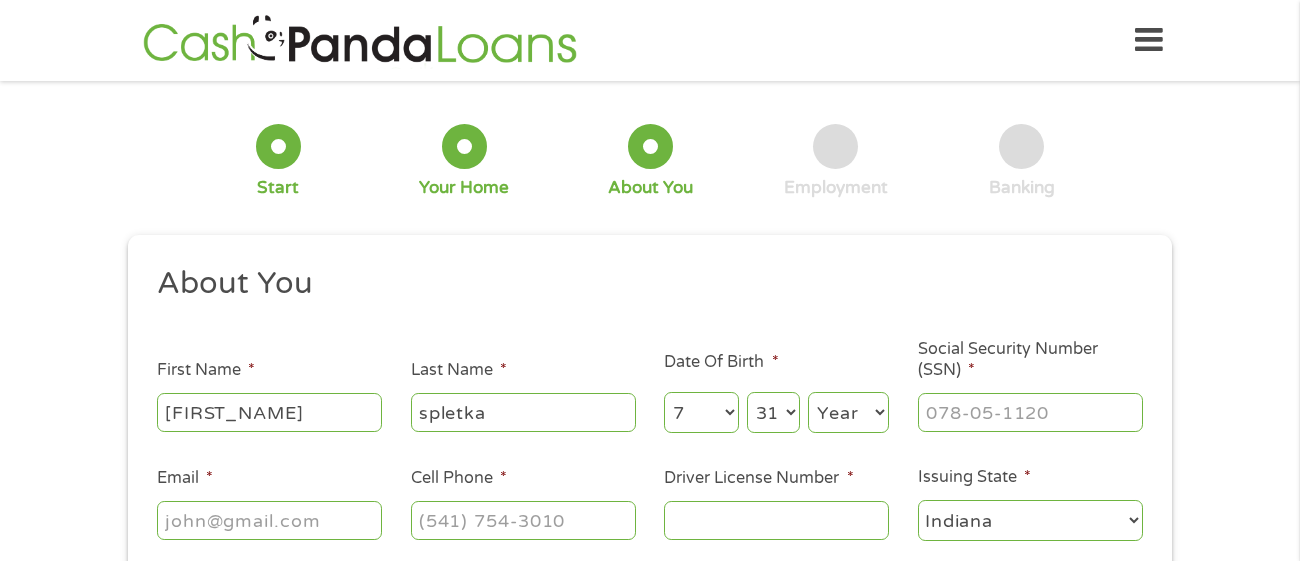 select on "1992" 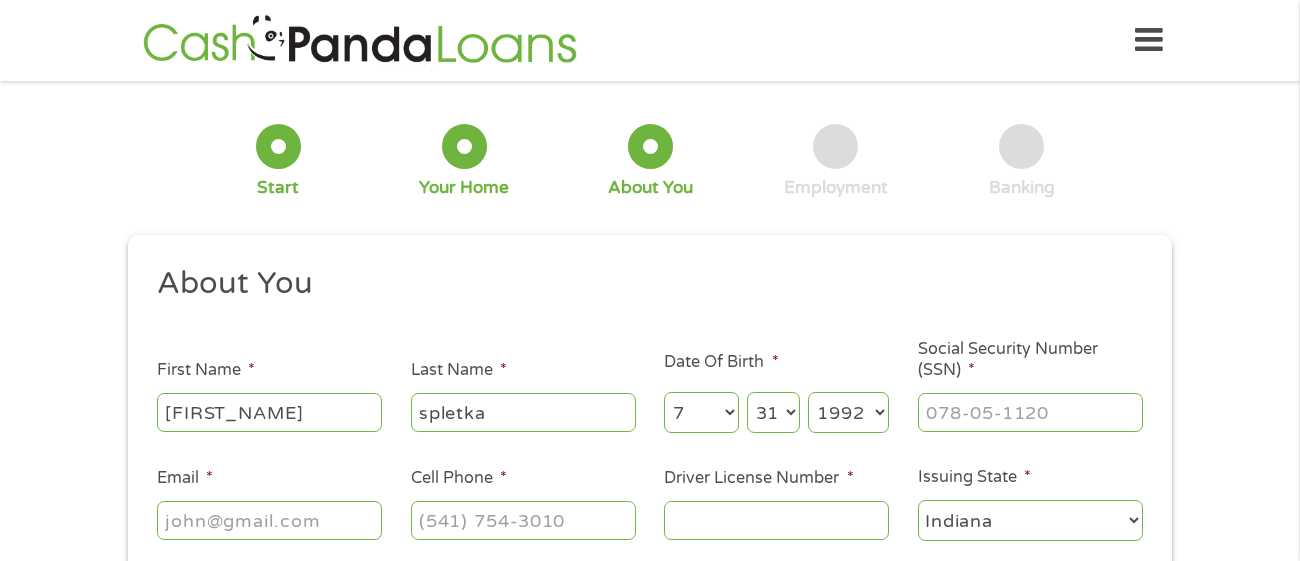 click on "Year 2007 2006 2005 2004 2003 2002 2001 2000 1999 1998 1997 1996 1995 1994 1993 1992 1991 1990 1989 1988 1987 1986 1985 1984 1983 1982 1981 1980 1979 1978 1977 1976 1975 1974 1973 1972 1971 1970 1969 1968 1967 1966 1965 1964 1963 1962 1961 1960 1959 1958 1957 1956 1955 1954 1953 1952 1951 1950 1949 1948 1947 1946 1945 1944 1943 1942 1941 1940 1939 1938 1937 1936 1935 1934 1933 1932 1931 1930 1929 1928 1927 1926 1925 1924 1923 1922 1921 1920" at bounding box center [848, 412] 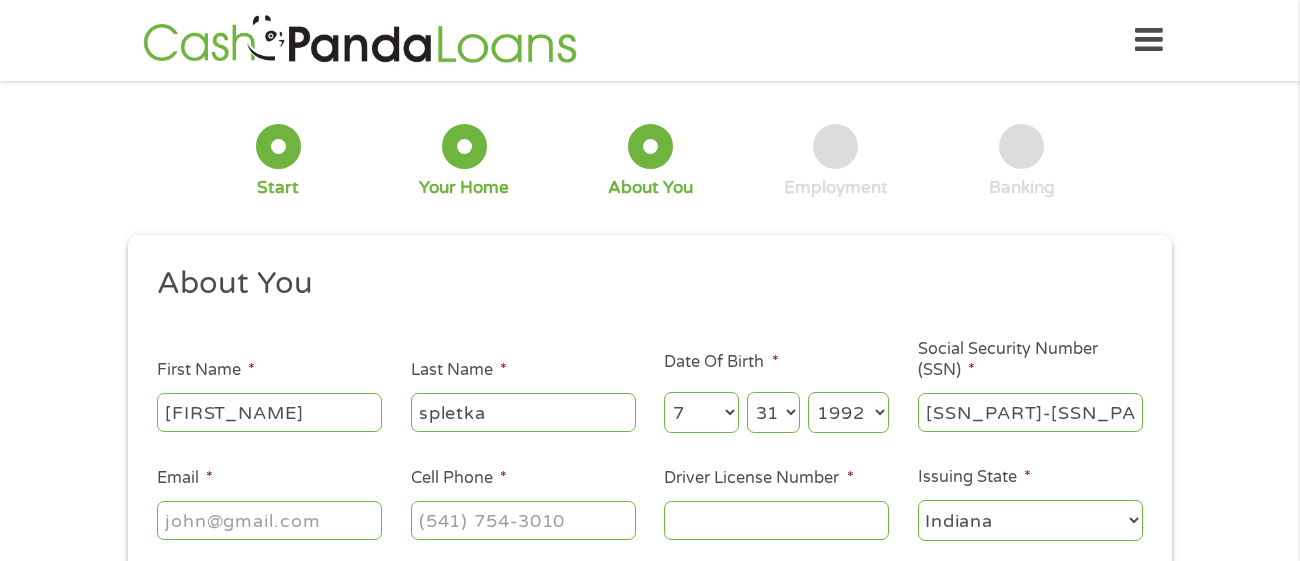 type on "[SSN_PART]-[SSN_PART]-2685" 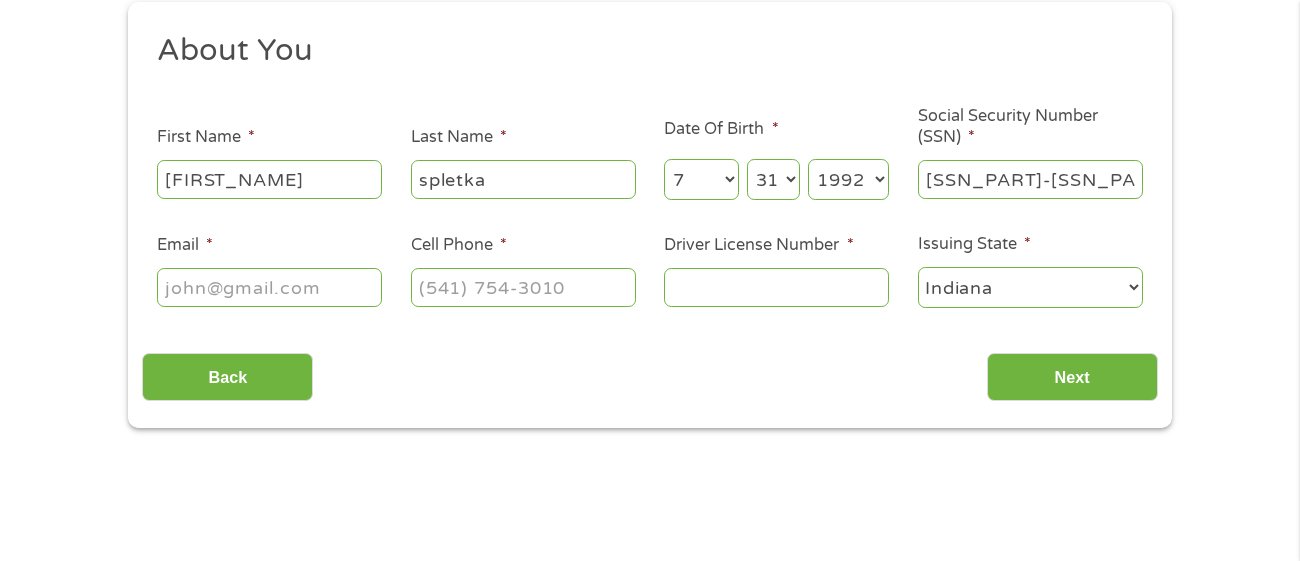 scroll, scrollTop: 268, scrollLeft: 0, axis: vertical 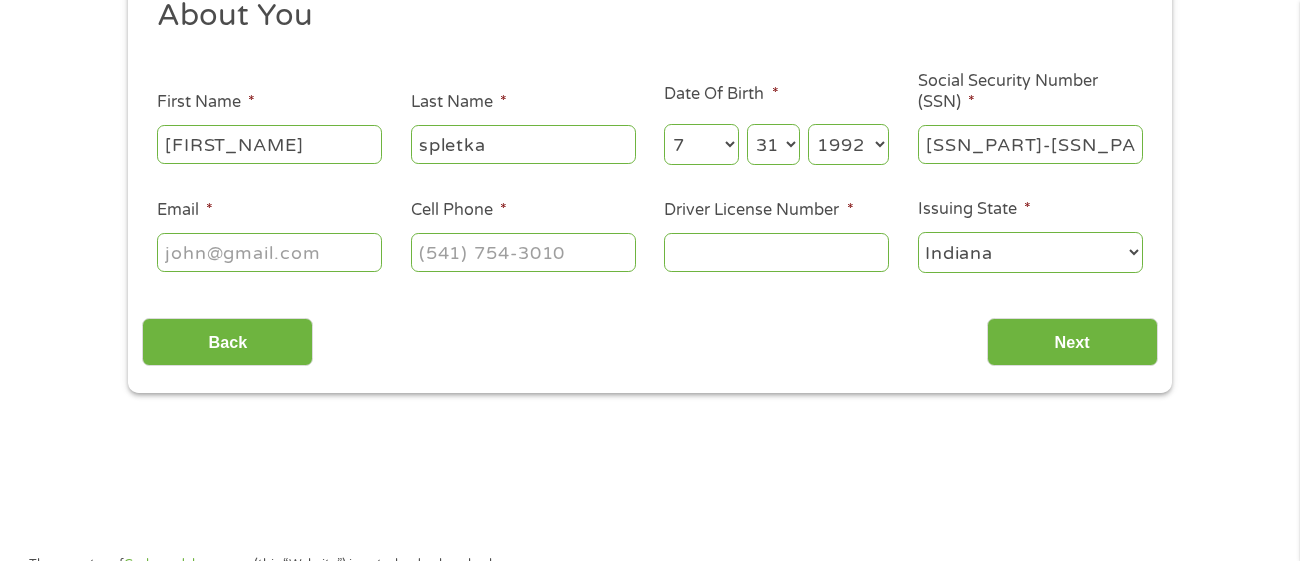 click on "Email *" at bounding box center (269, 252) 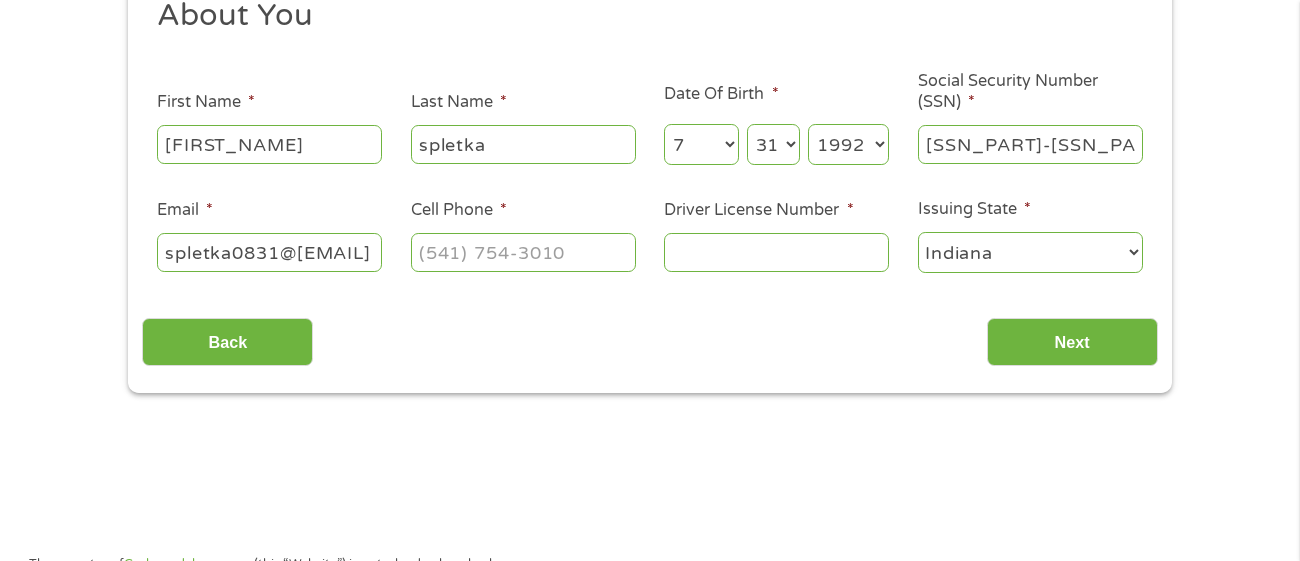 scroll, scrollTop: 0, scrollLeft: 23, axis: horizontal 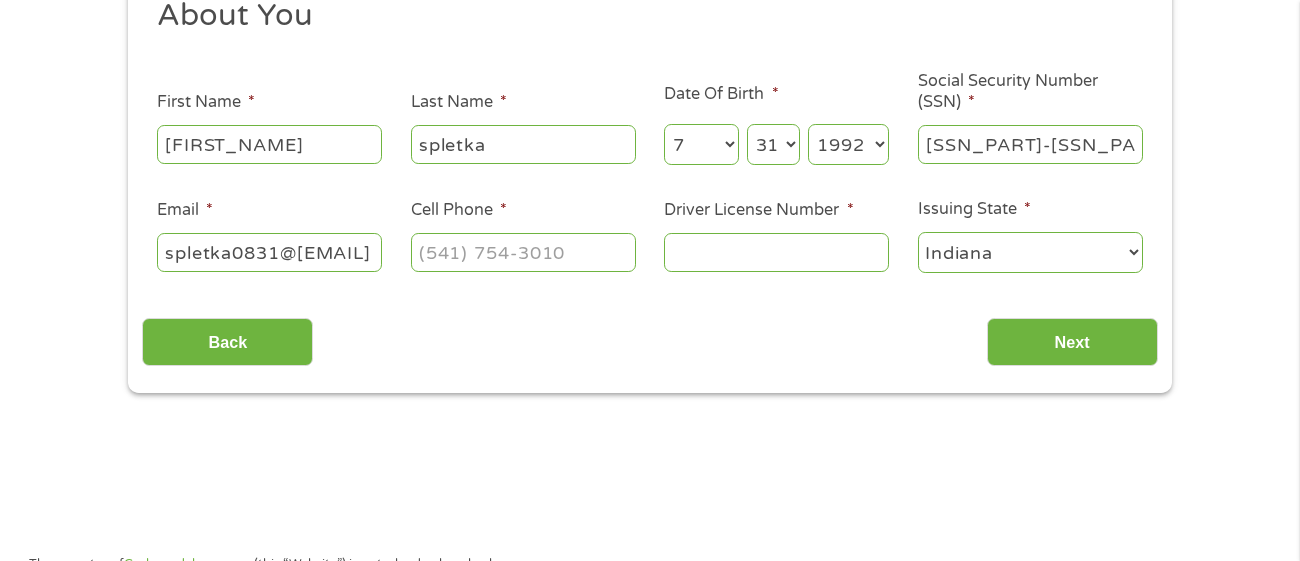type on "spletka0831@[EMAIL]" 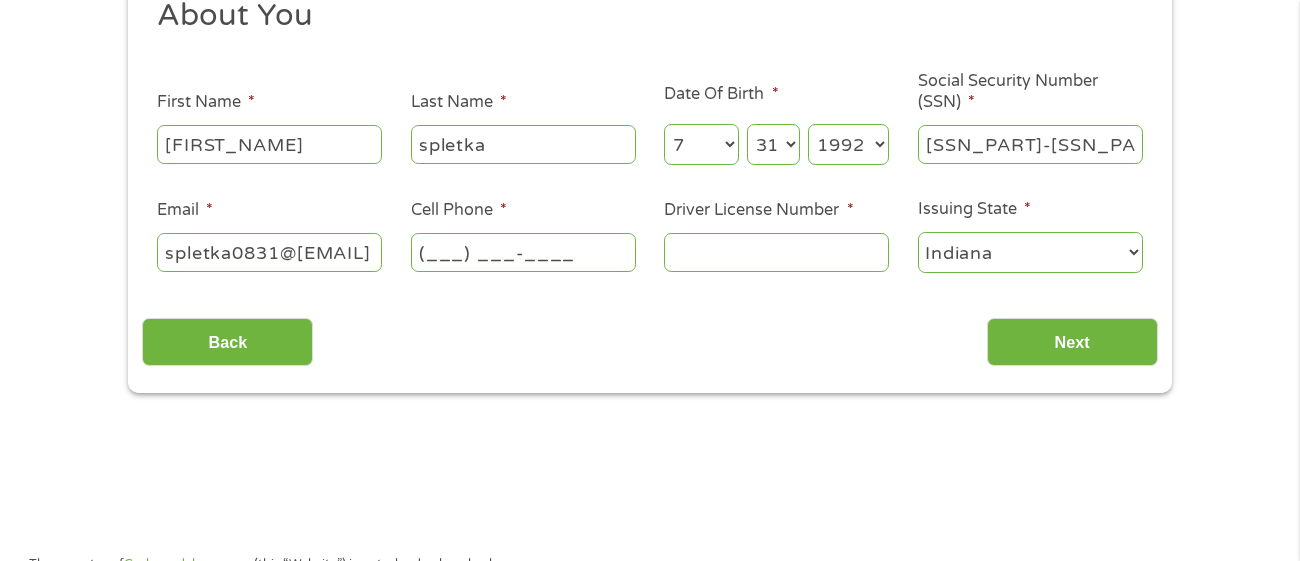 scroll, scrollTop: 0, scrollLeft: 0, axis: both 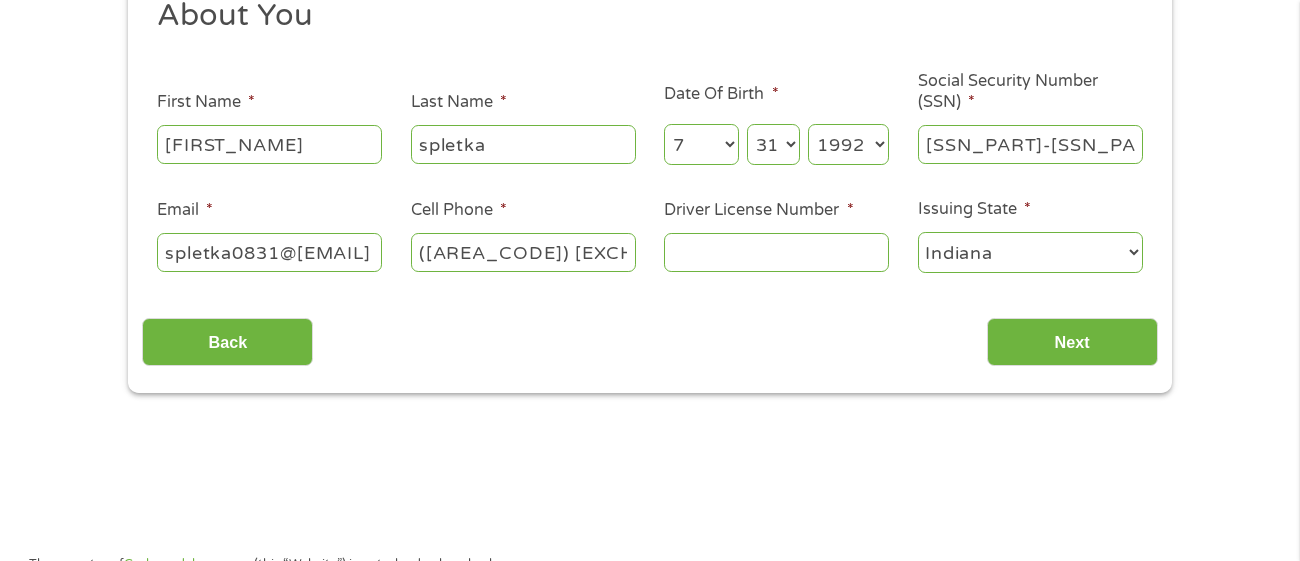type on "([AREA_CODE]) [EXCHANGE]-[LINE_NUMBER]" 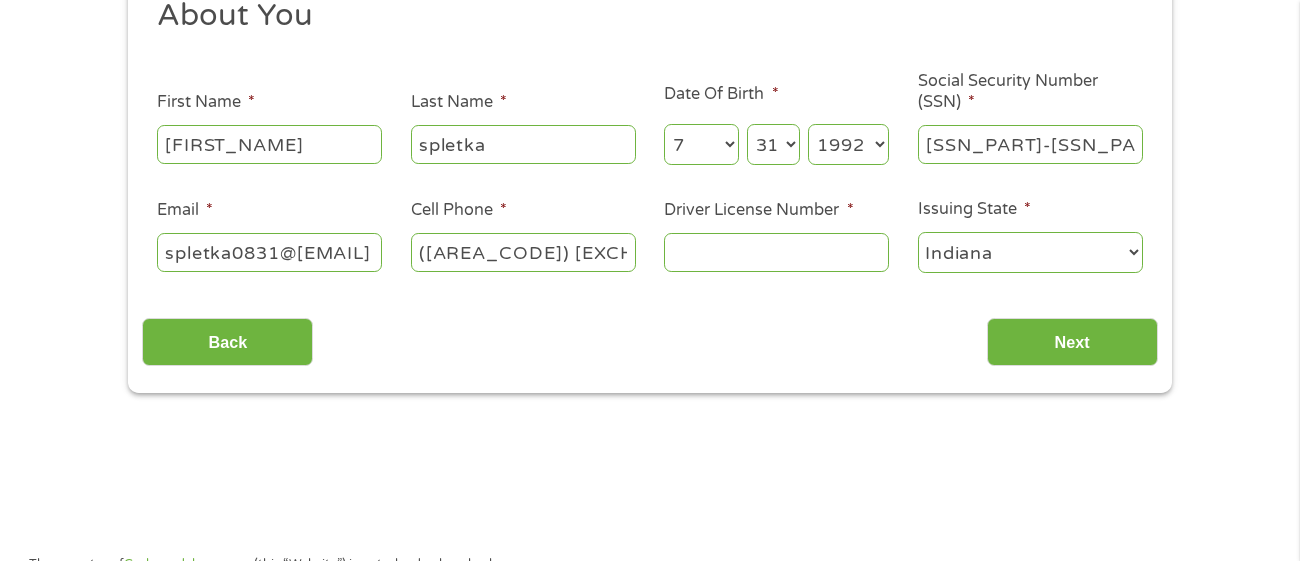 click on "Driver License Number *" at bounding box center [776, 252] 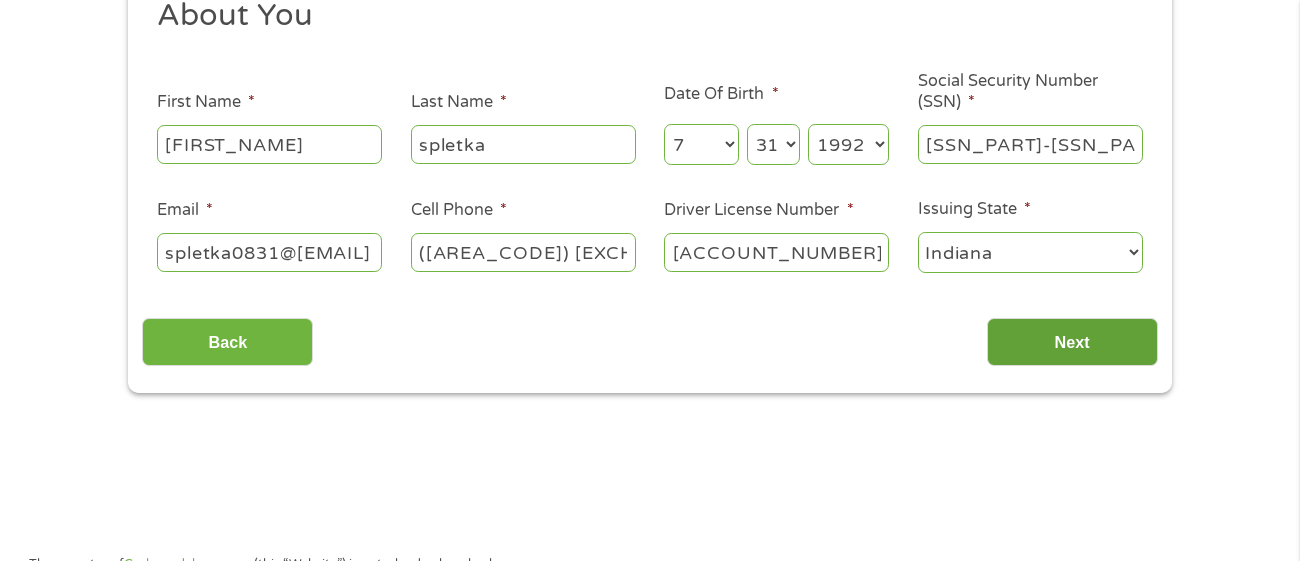 type on "[ACCOUNT_NUMBER]" 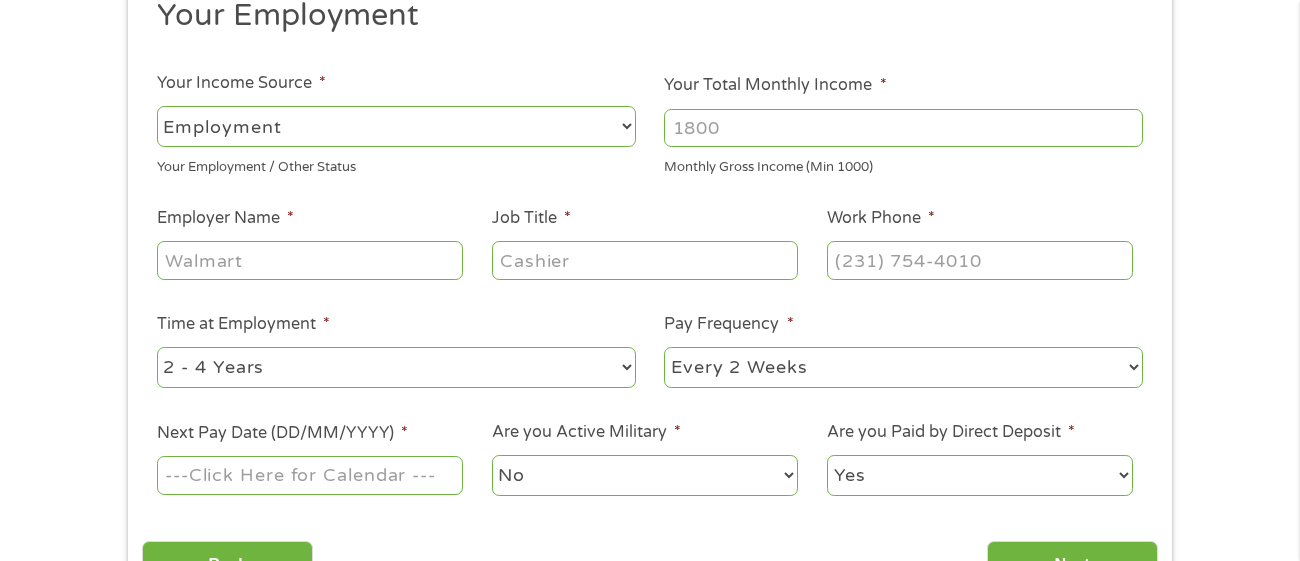 scroll, scrollTop: 7, scrollLeft: 8, axis: both 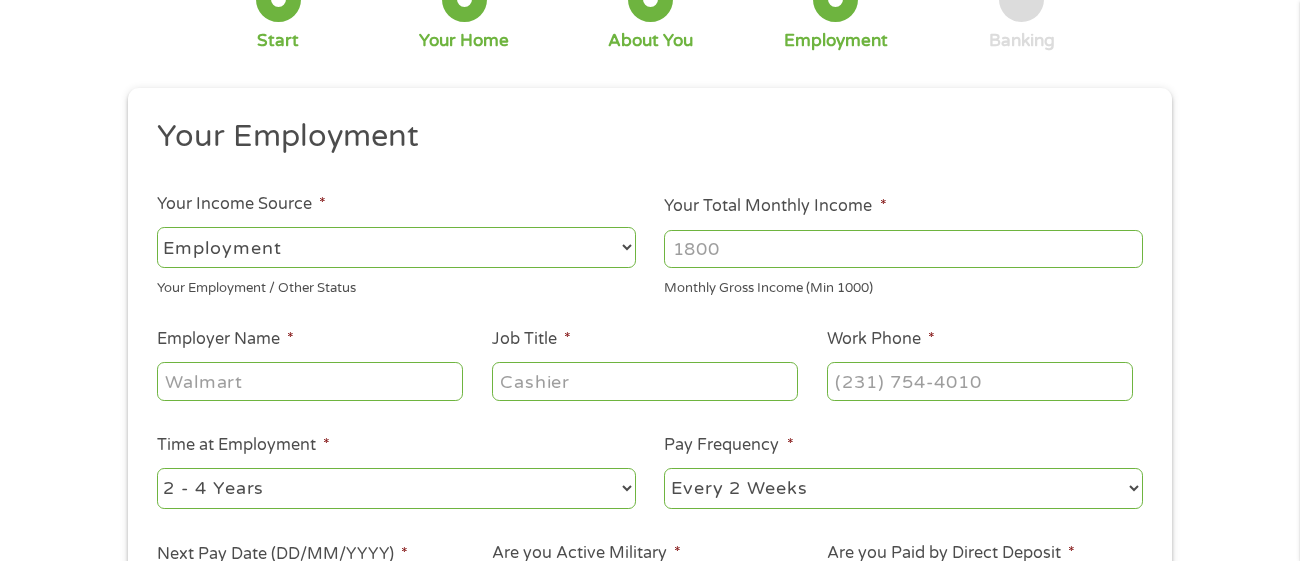 click on "Your Total Monthly Income *" at bounding box center (903, 249) 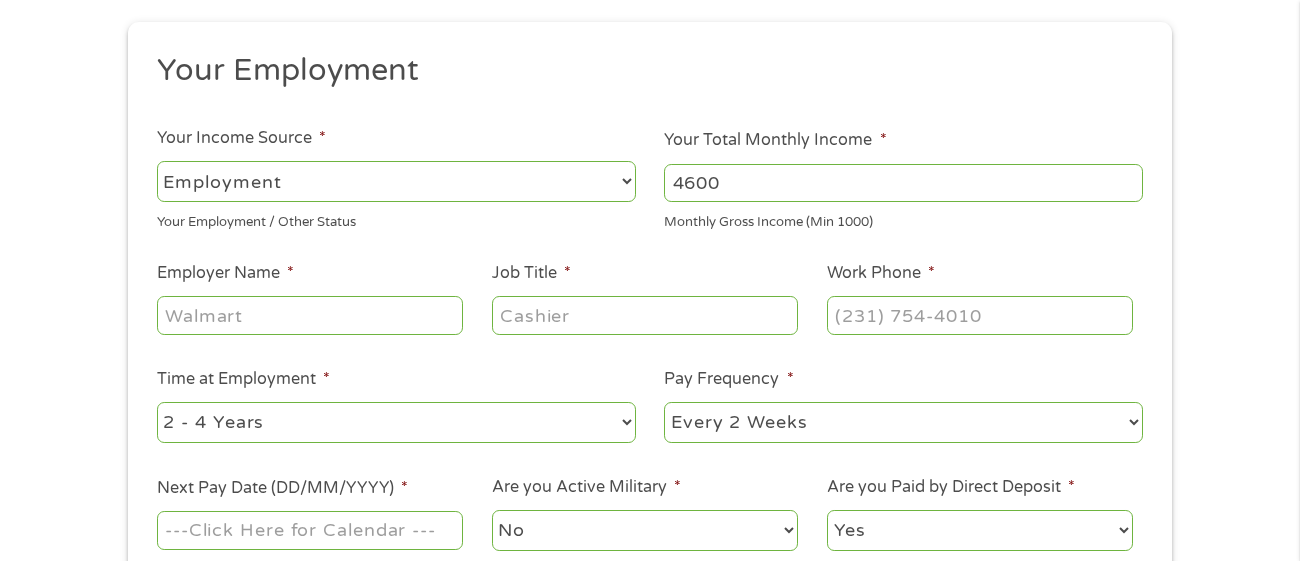 scroll, scrollTop: 211, scrollLeft: 0, axis: vertical 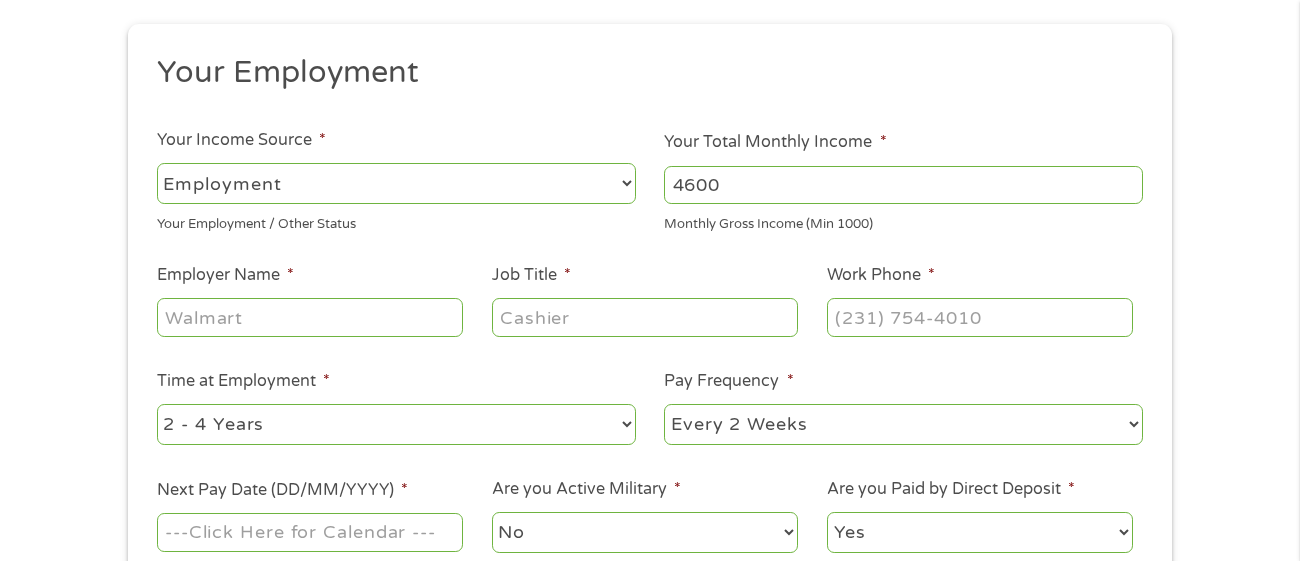 type on "4600" 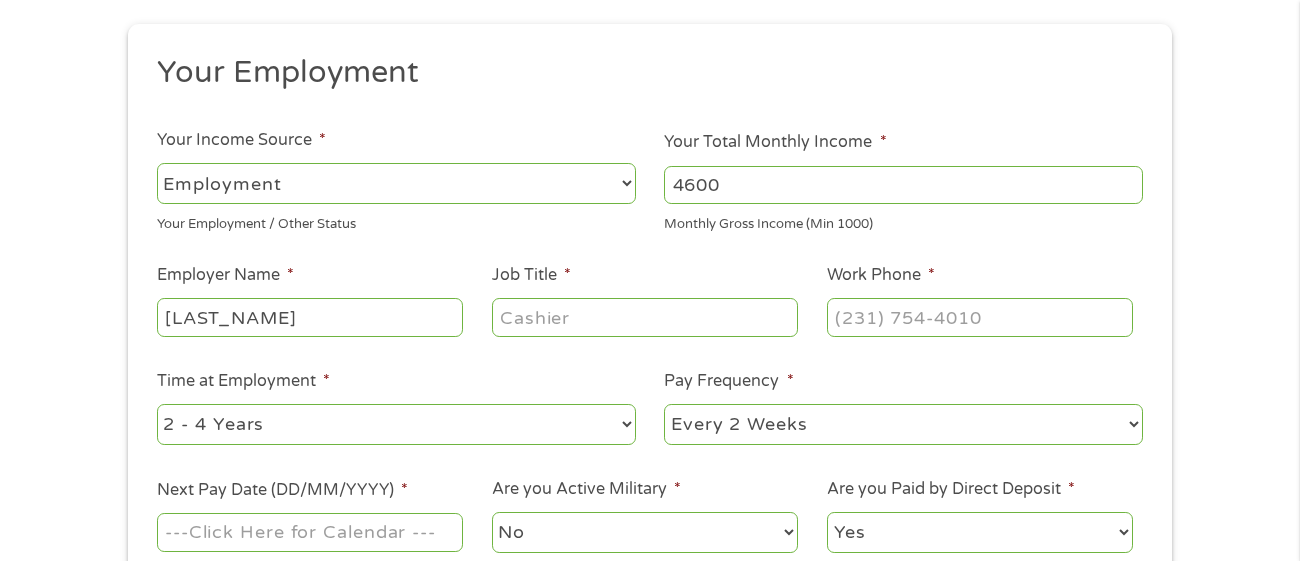 type on "[LAST_NAME]" 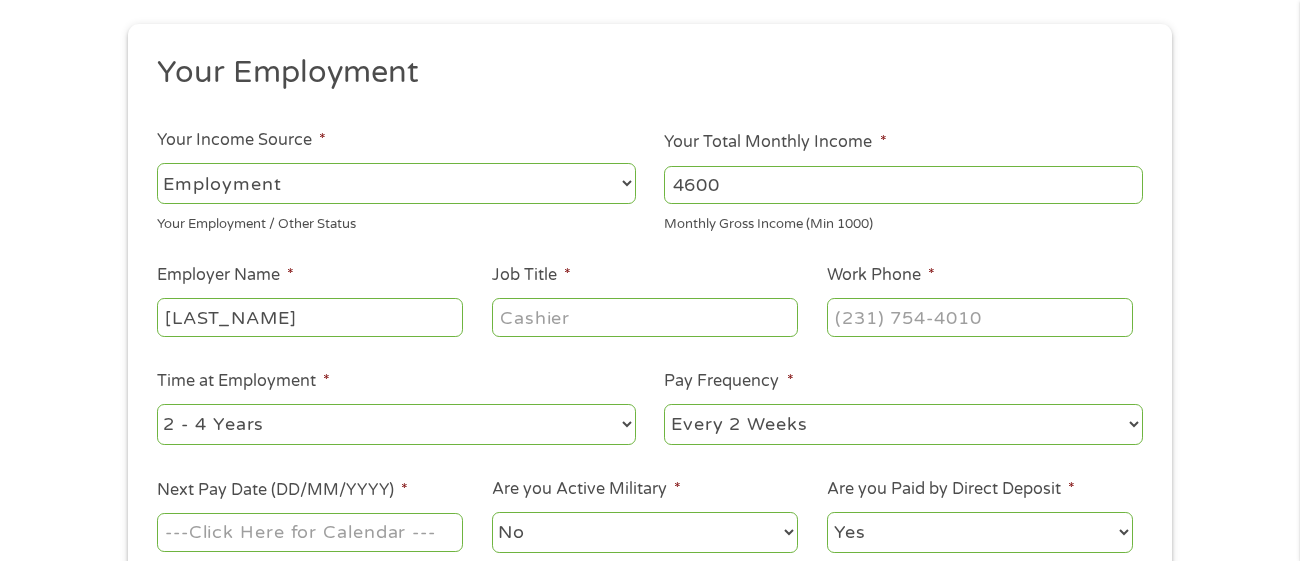 click on "Job Title *" at bounding box center (645, 317) 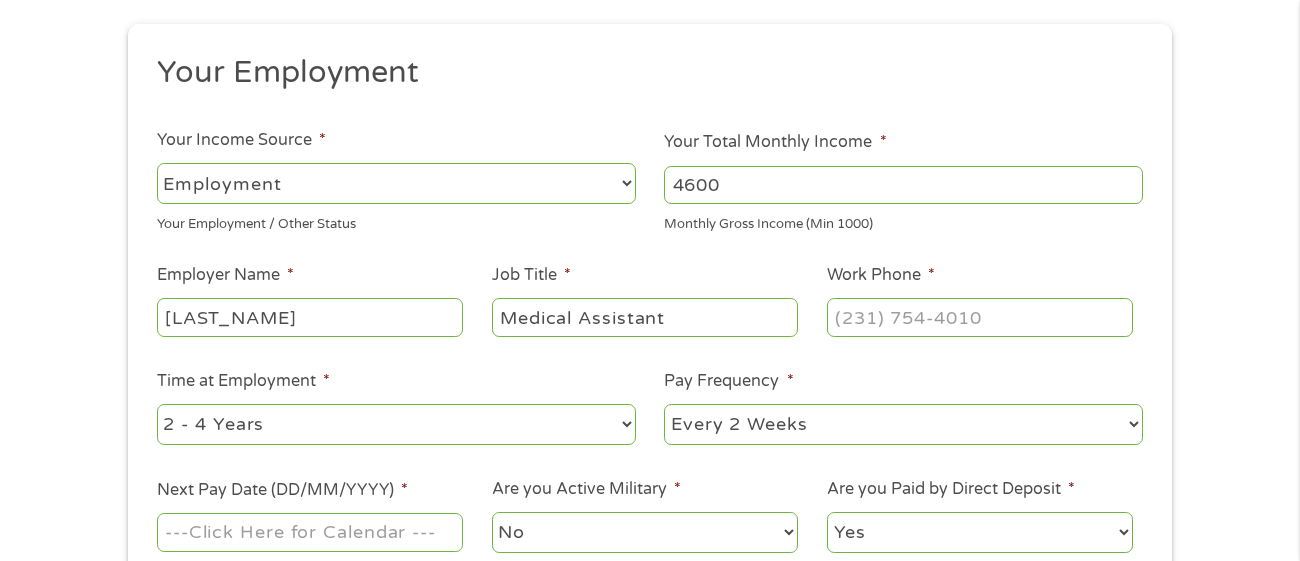 type on "Medical Assistant" 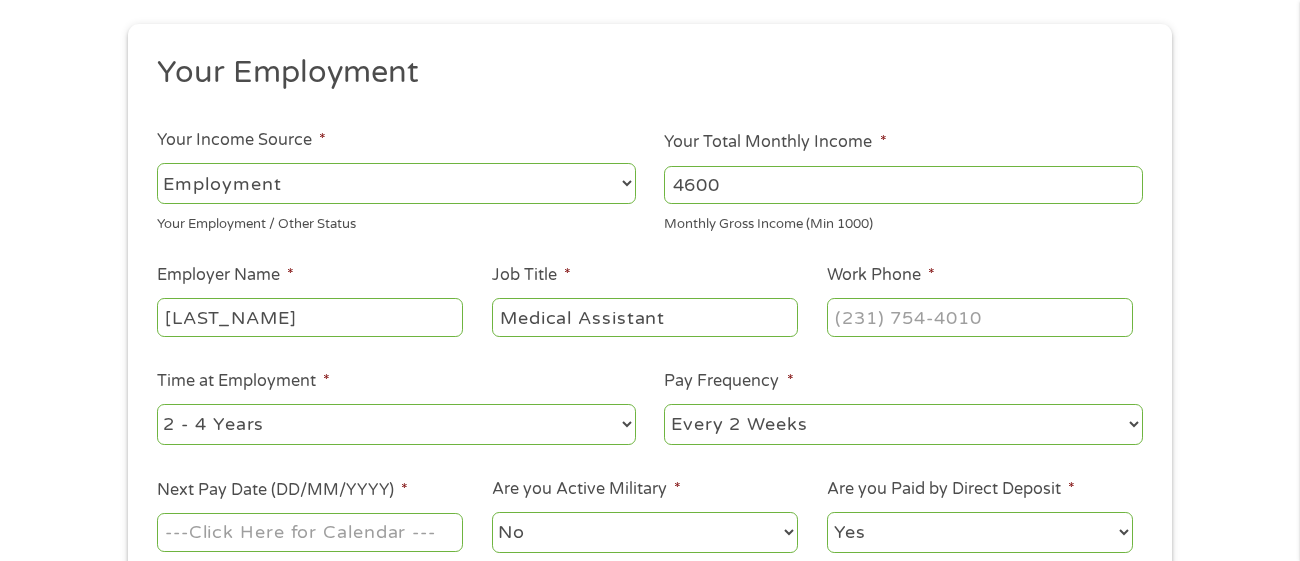 click on "Work Phone *" at bounding box center [980, 317] 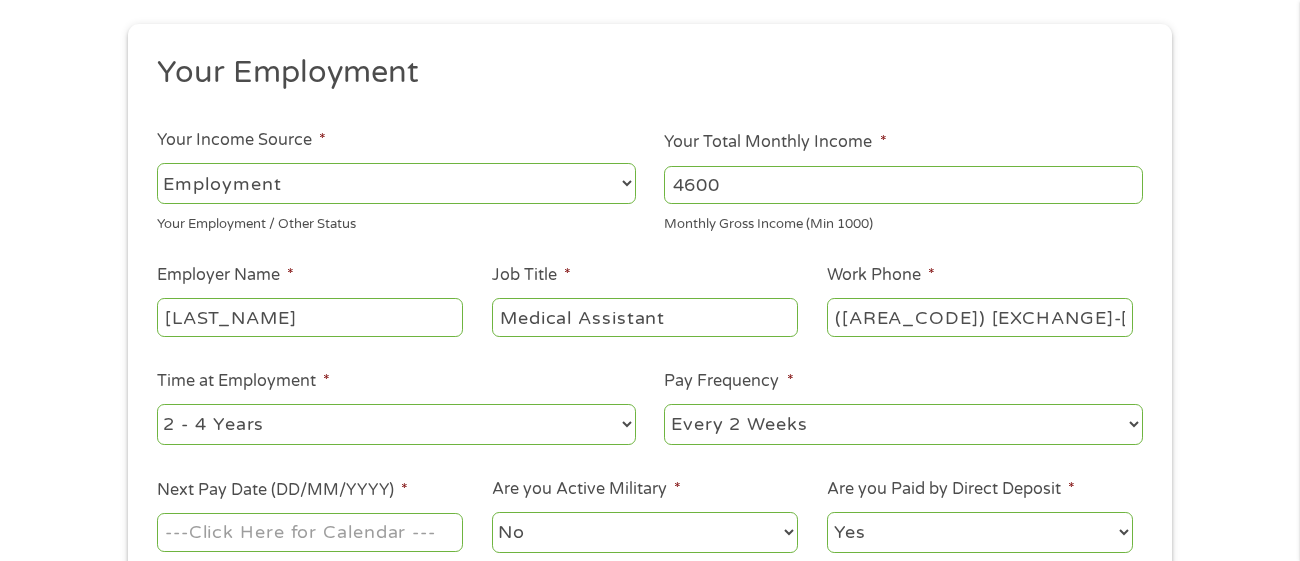 type on "([AREA_CODE]) [EXCHANGE]-[LINE_NUMBER]" 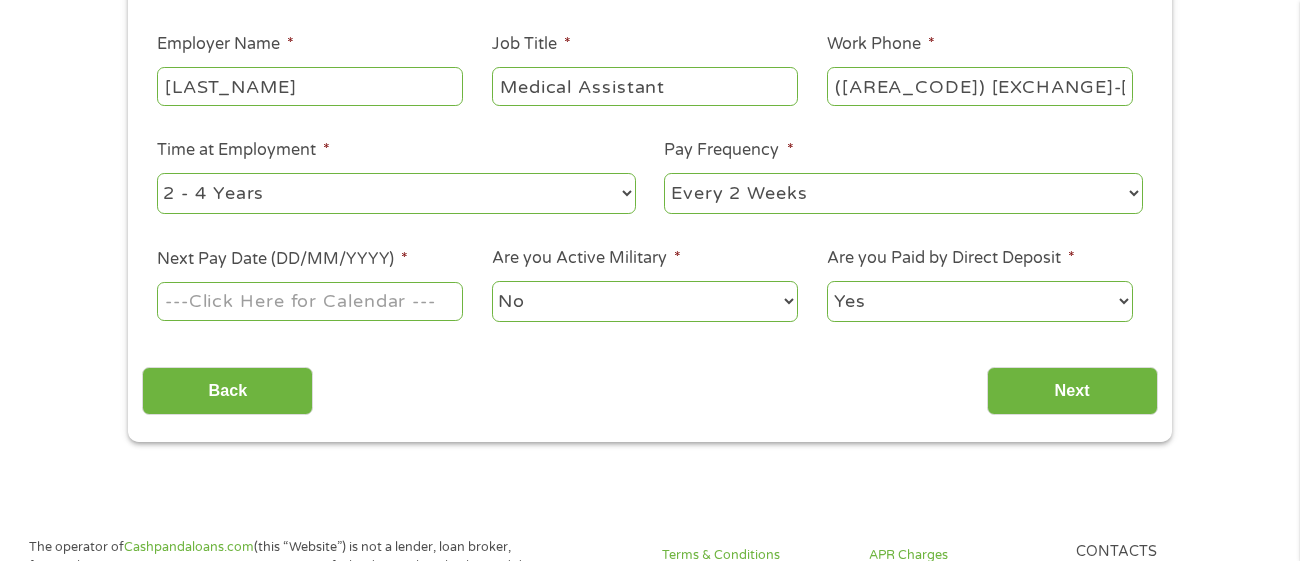 scroll, scrollTop: 440, scrollLeft: 0, axis: vertical 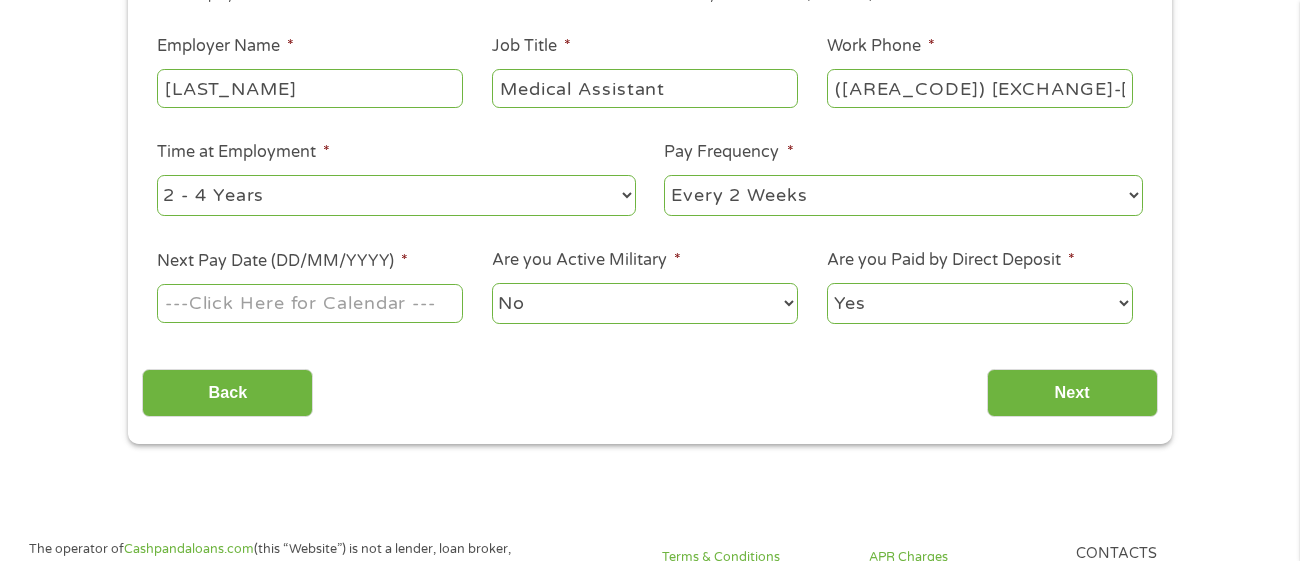 click on "--- Choose one --- 1 Year or less 1 - 2 Years 2 - 4 Years Over 4 Years" at bounding box center [396, 195] 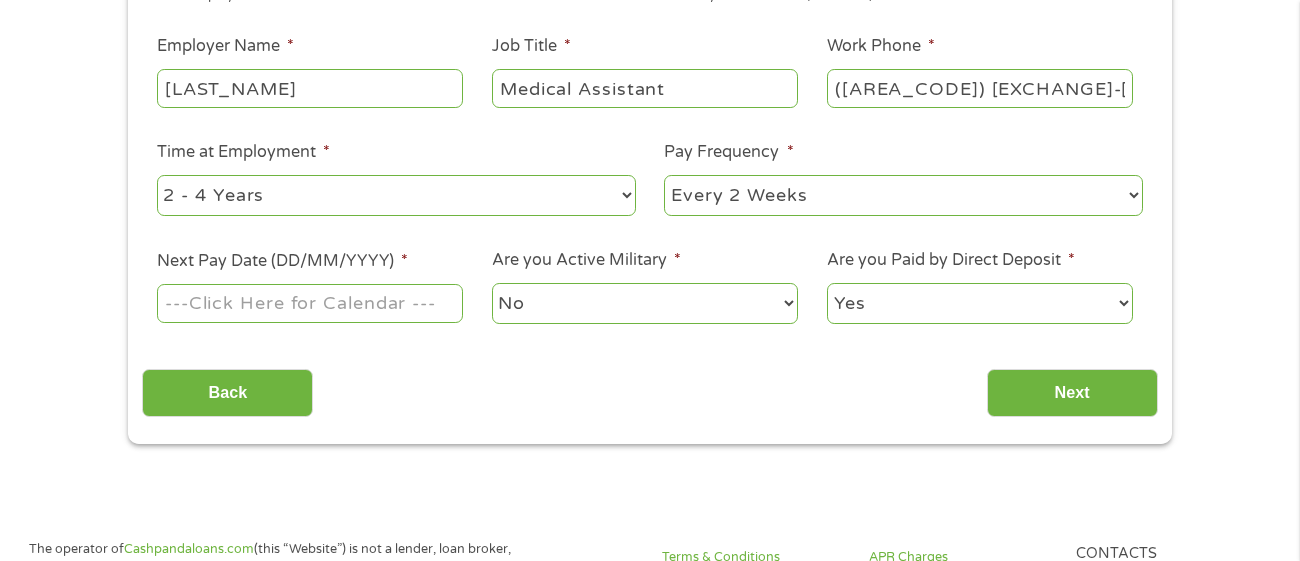 select on "12months" 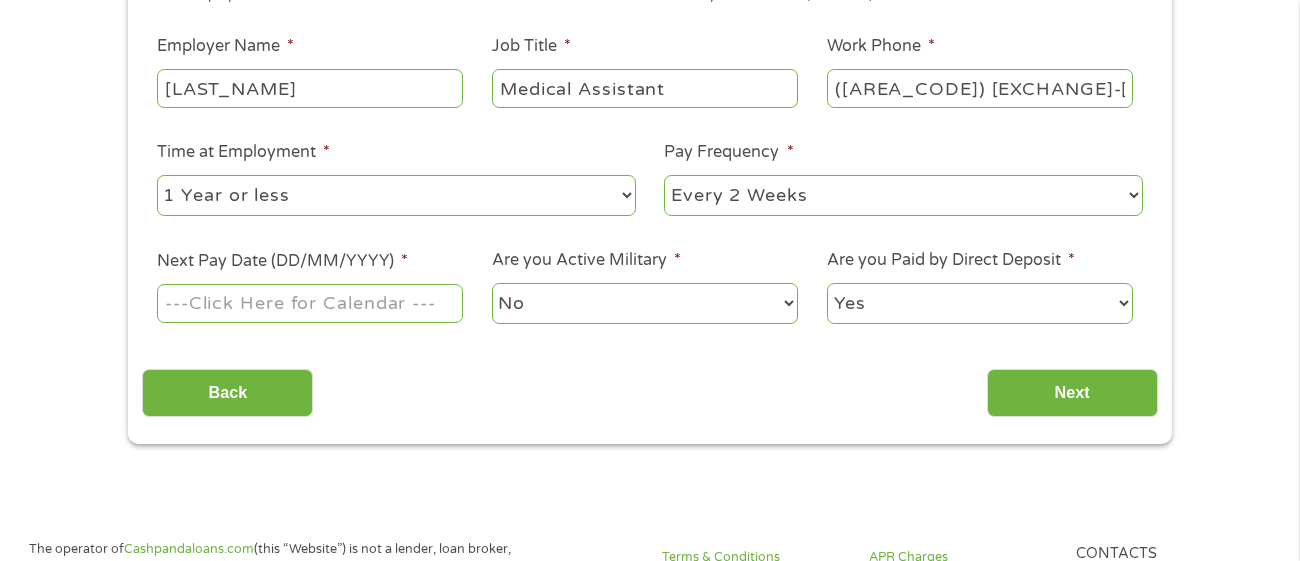click on "--- Choose one --- 1 Year or less 1 - 2 Years 2 - 4 Years Over 4 Years" at bounding box center [396, 195] 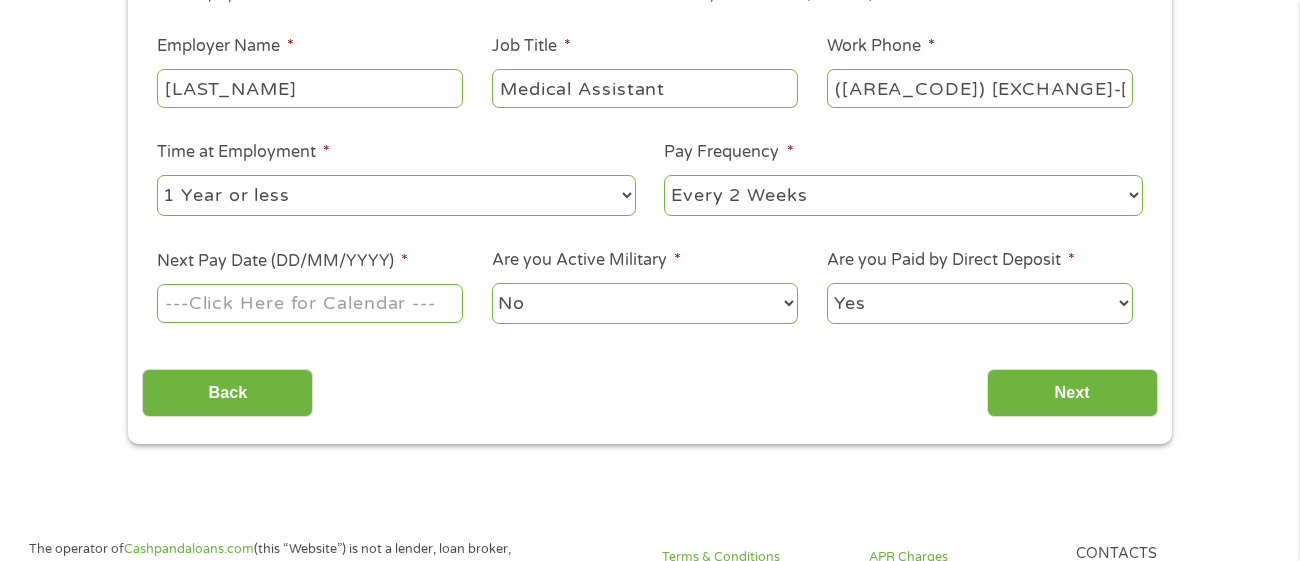 click on "Next Pay Date (DD/MM/YYYY) *" at bounding box center [310, 303] 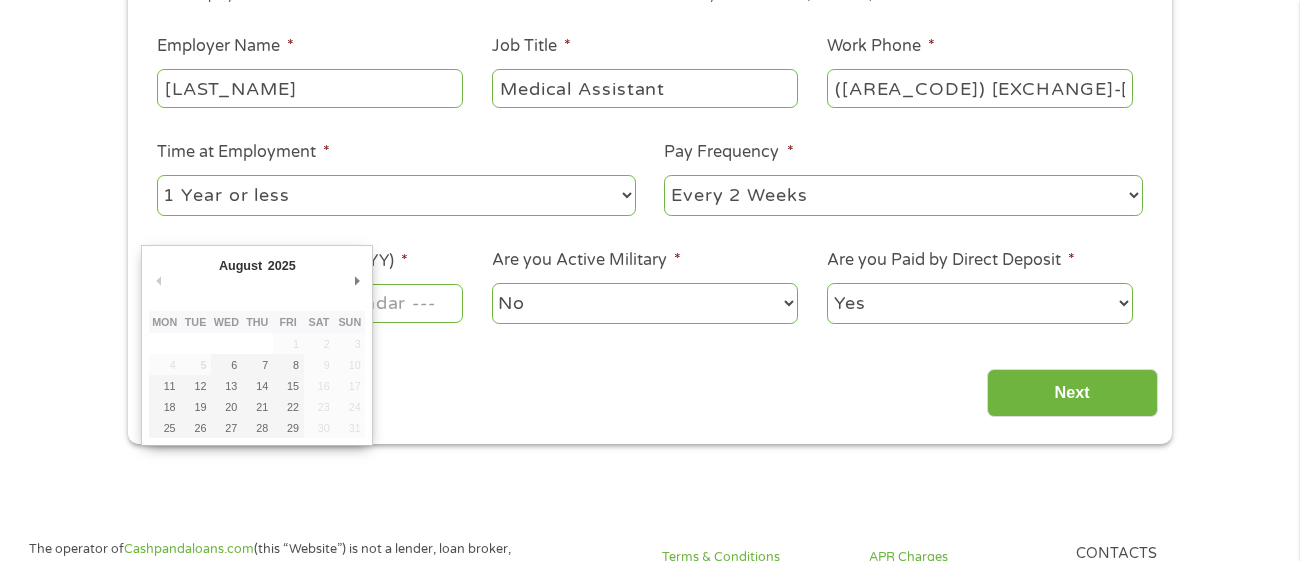 type on "[DATE]" 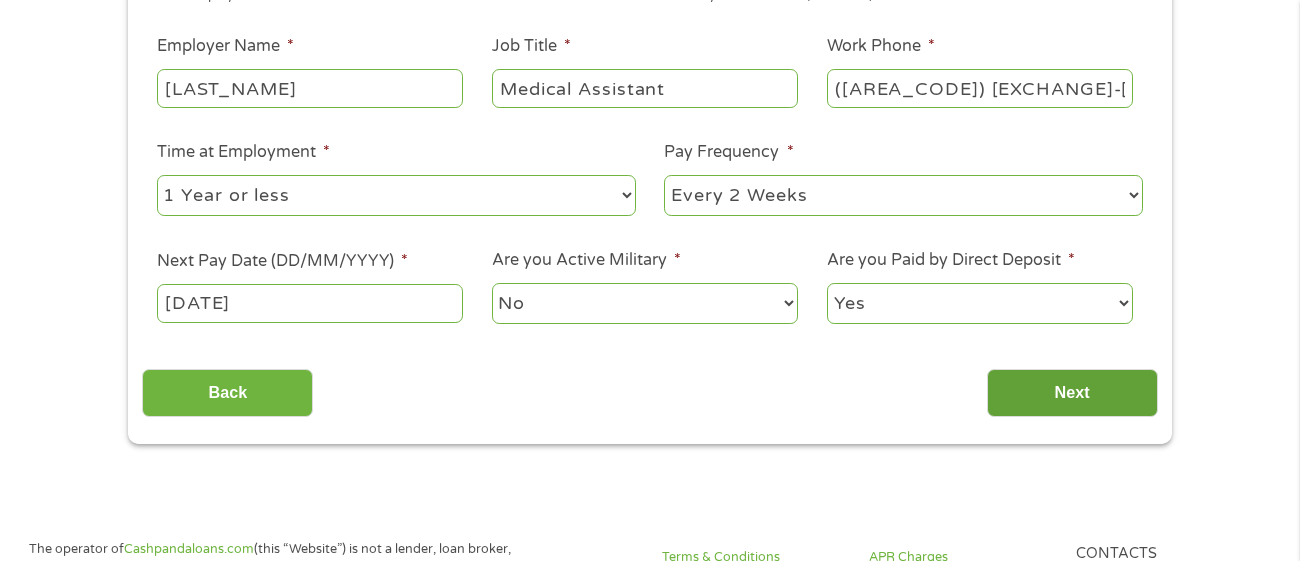 click on "Next" at bounding box center (1072, 393) 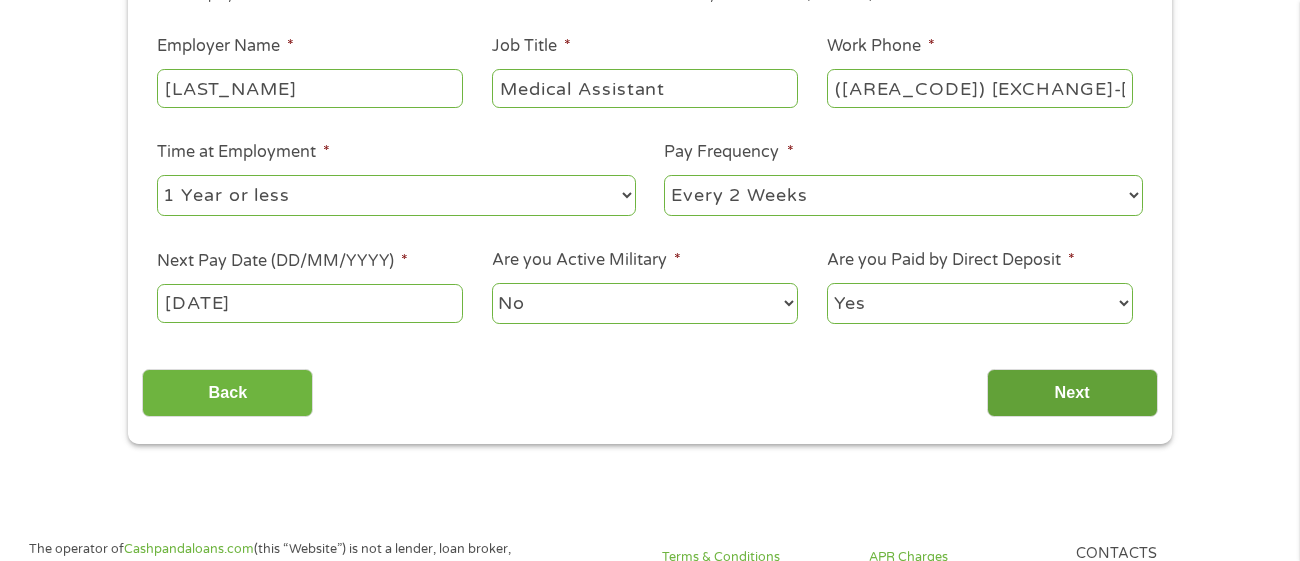scroll, scrollTop: 7, scrollLeft: 8, axis: both 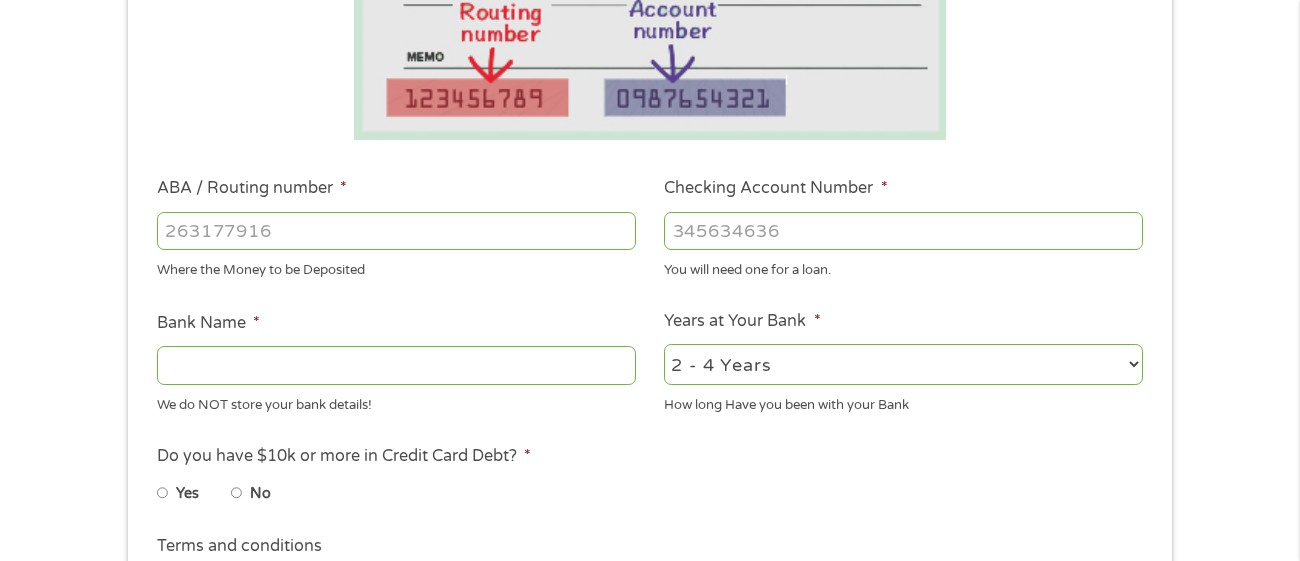 click on "ABA / Routing number *" at bounding box center (396, 231) 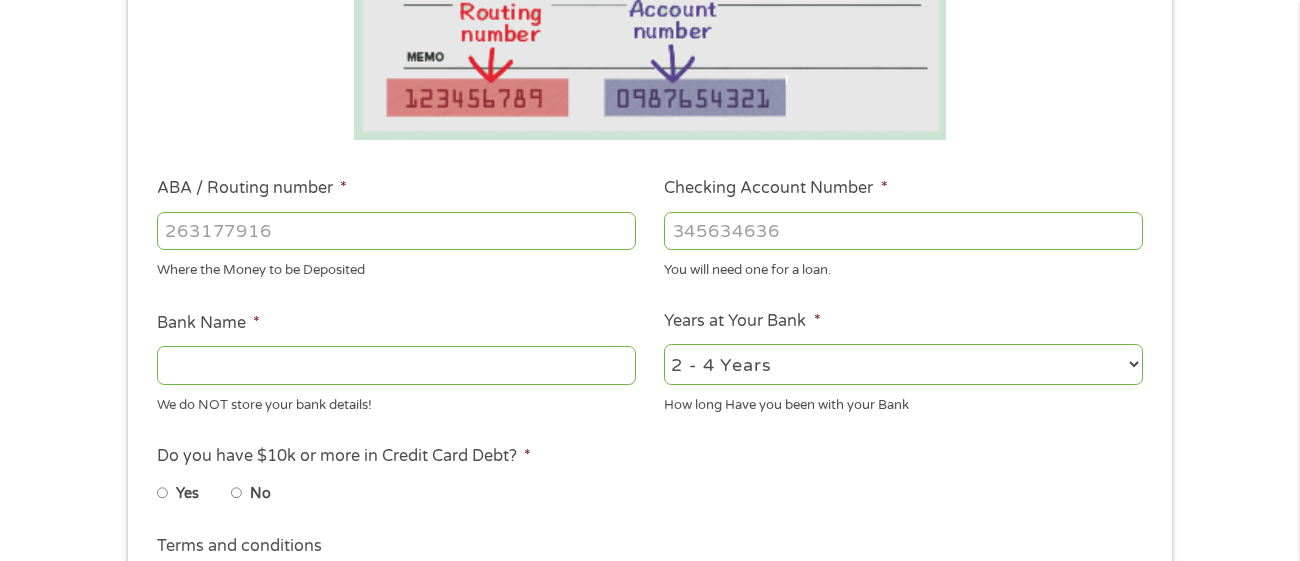 type on "[POSTAL_CODE][ACCOUNT_NUMBER_PART]" 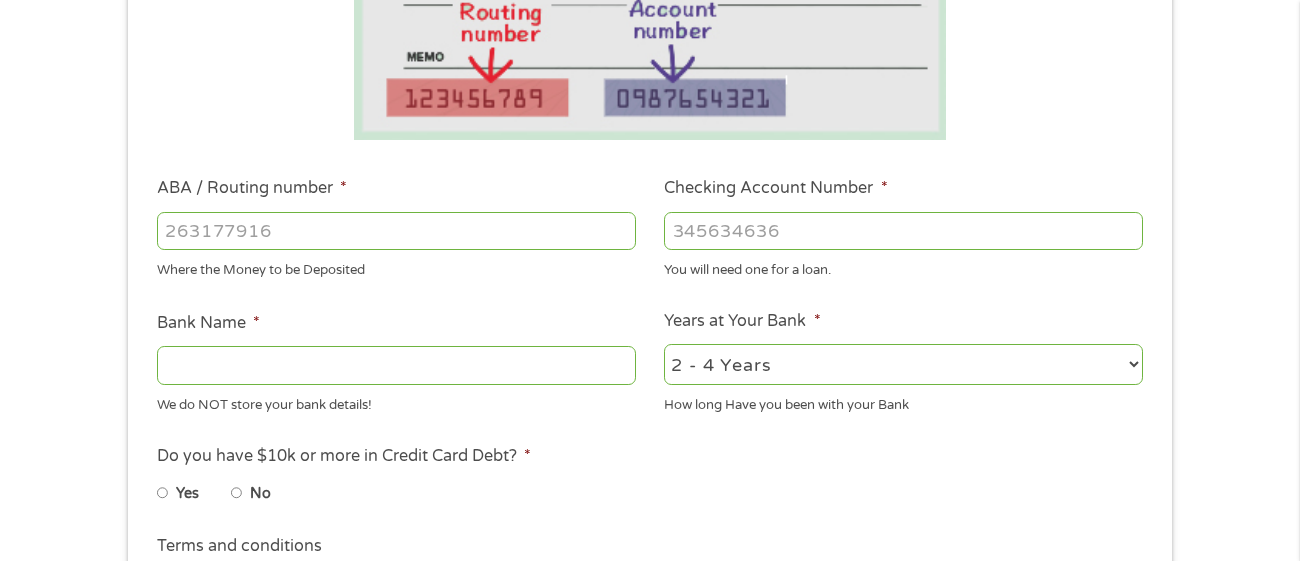 type on "FIRST MERCHANTS BANK" 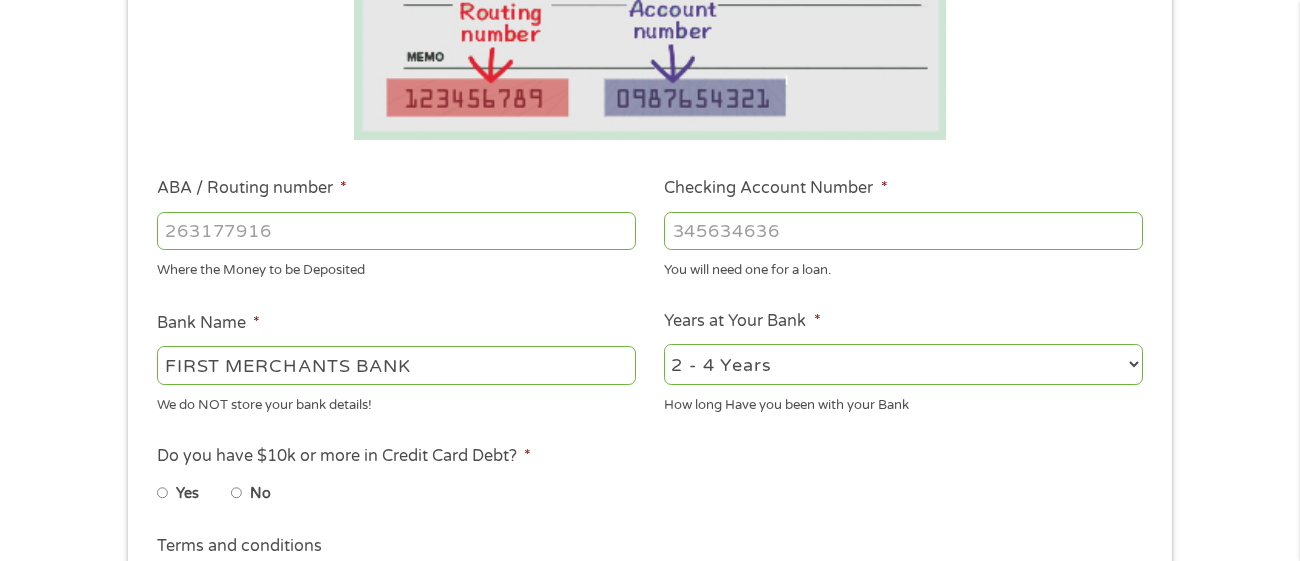 type on "[POSTAL_CODE][ACCOUNT_NUMBER_PART]" 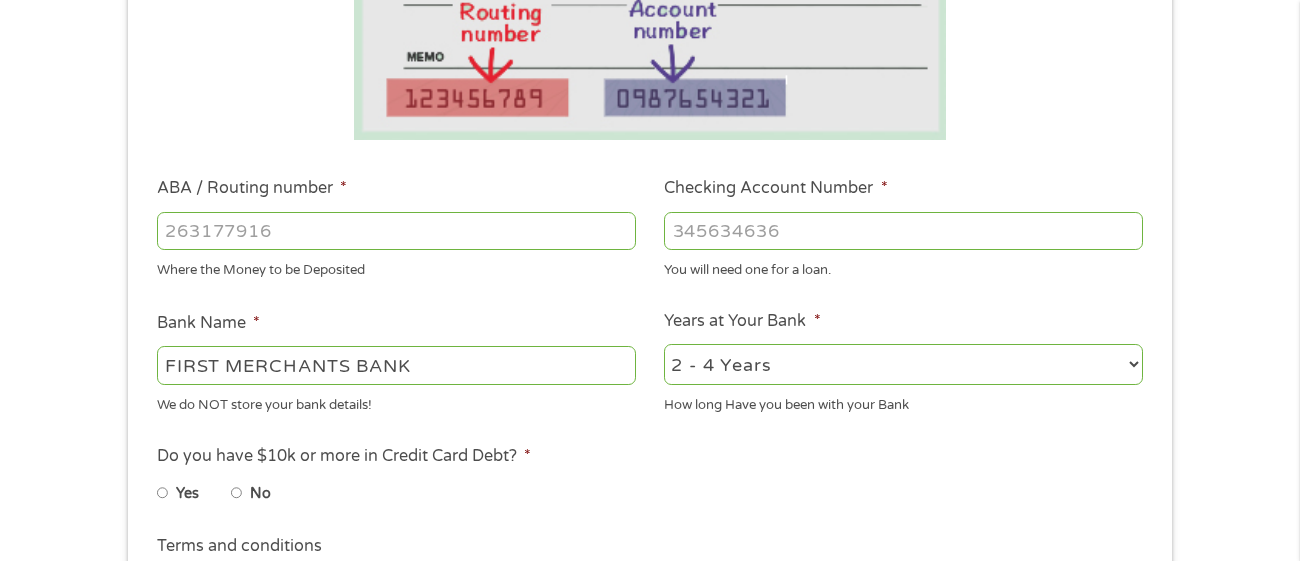 click on "2 - 4 Years 6 - 12 Months 1 - 2 Years Over 4 Years" at bounding box center [903, 364] 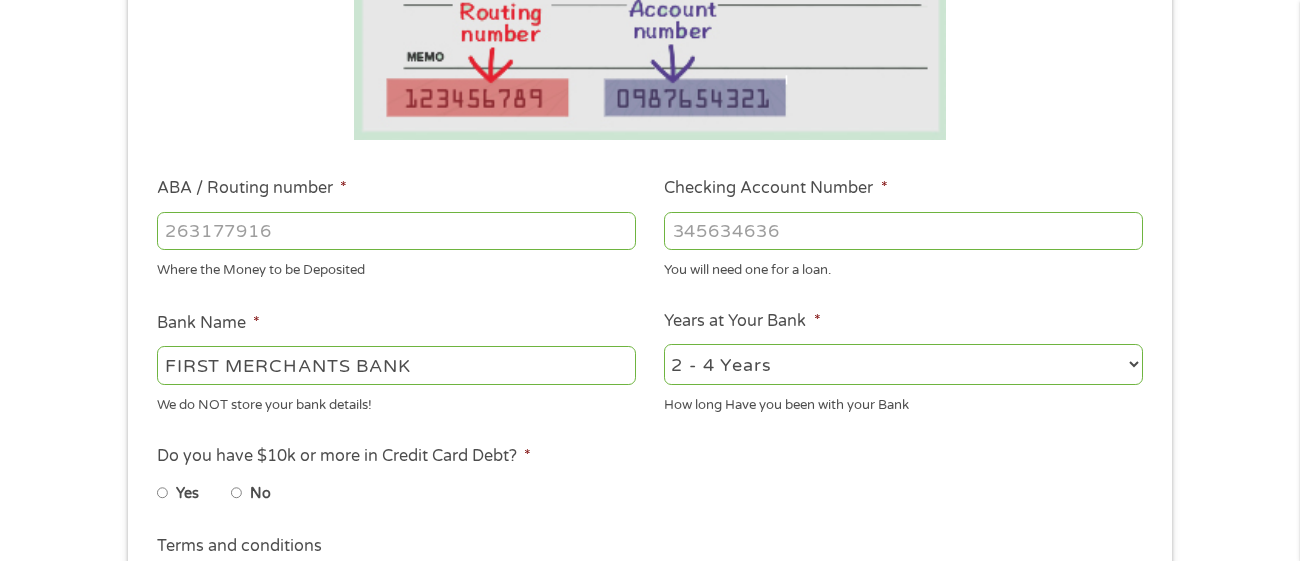 select on "12months" 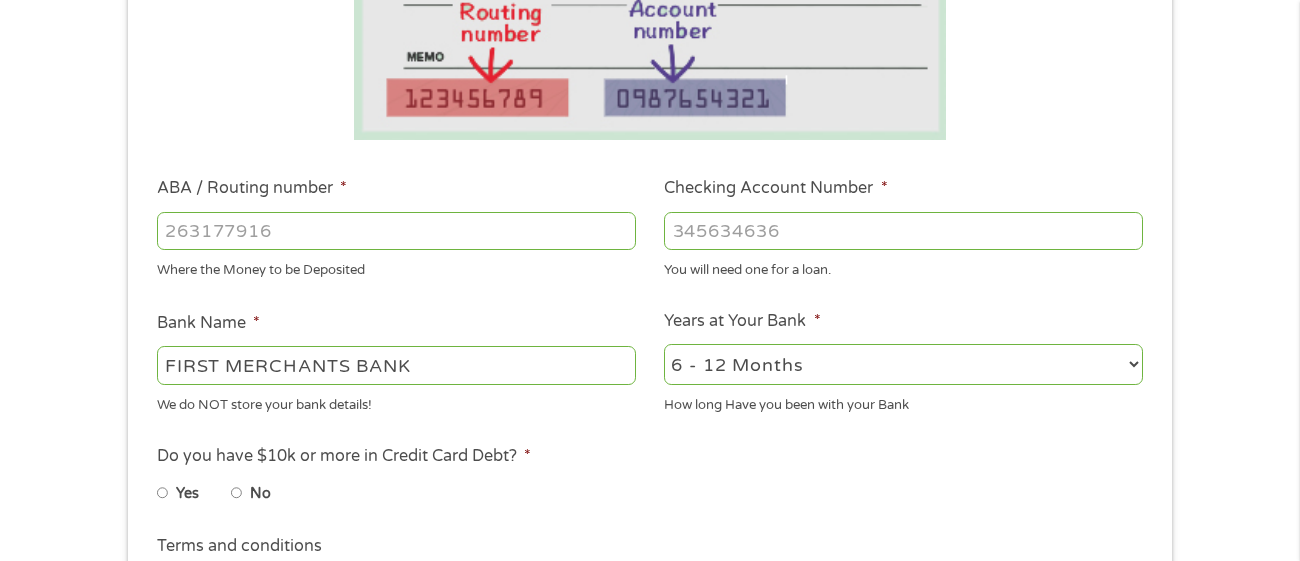 click on "2 - 4 Years 6 - 12 Months 1 - 2 Years Over 4 Years" at bounding box center (903, 364) 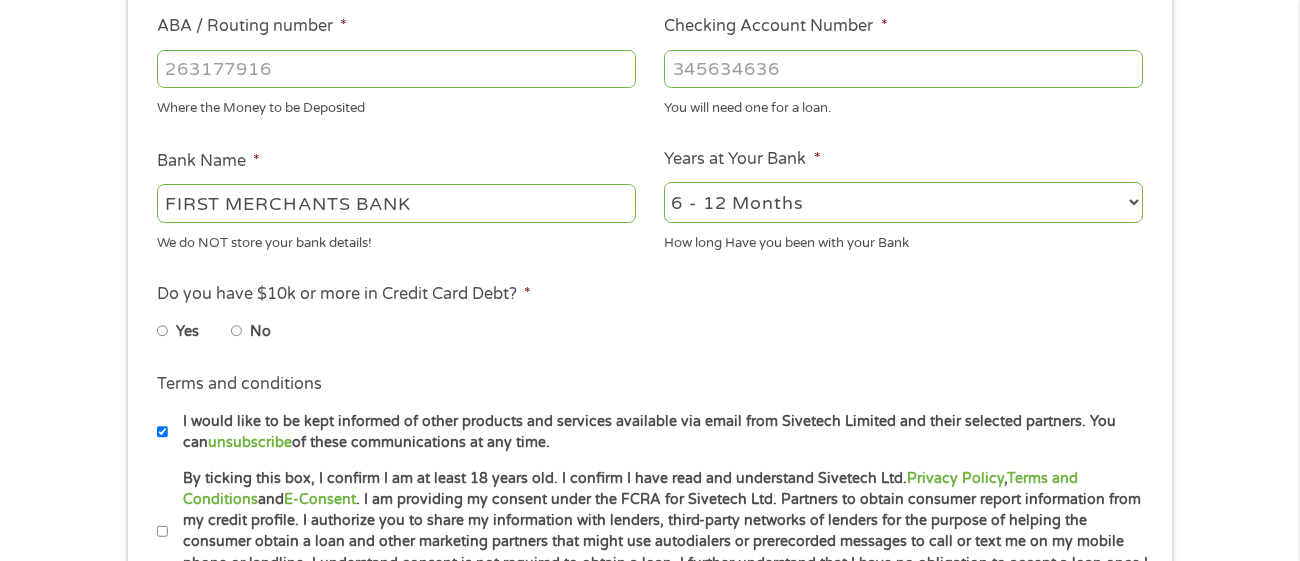 scroll, scrollTop: 631, scrollLeft: 0, axis: vertical 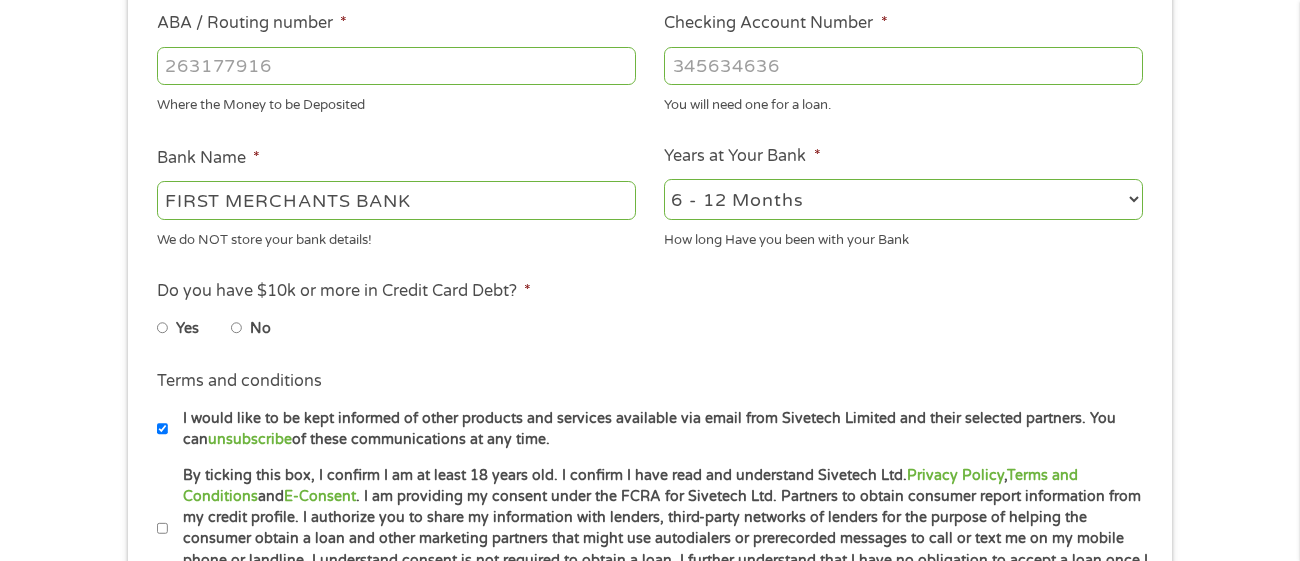 click on "No" at bounding box center [237, 328] 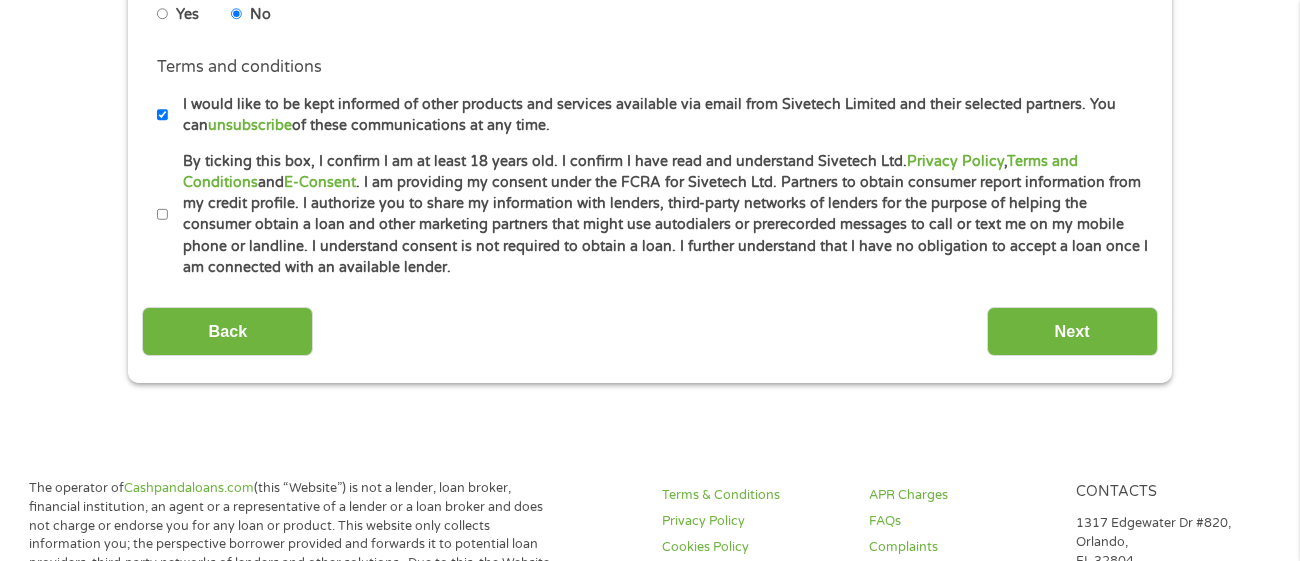 scroll, scrollTop: 959, scrollLeft: 0, axis: vertical 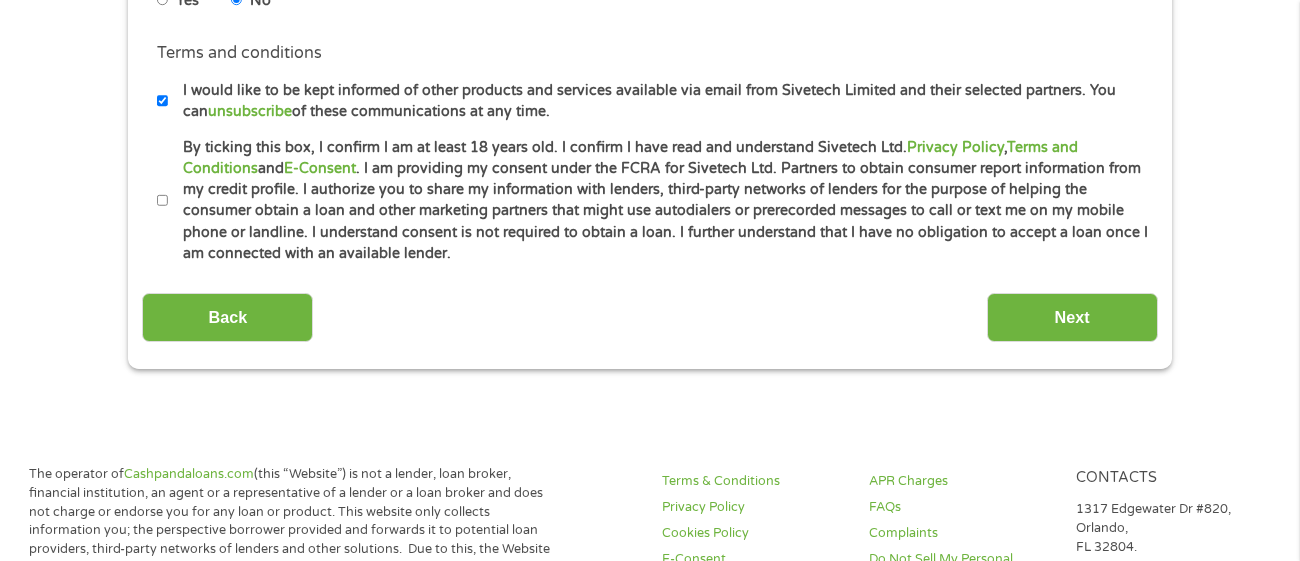 click on "By ticking this box, I confirm I am at least 18 years old. I confirm I have read and understand Sivetech Ltd.  Privacy Policy ,  Terms and Conditions  and  E-Consent . I am providing my consent under the FCRA for Sivetech Ltd. Partners to obtain consumer report information from my credit profile. I authorize you to share my information with lenders, third-party networks of lenders for the purpose of helping the consumer obtain a loan and other marketing partners that might use autodialers or prerecorded messages to call or text me on my mobile phone or landline. I understand consent is not required to obtain a loan. I further understand that I have no obligation to accept a loan once I am connected with an available lender." at bounding box center (163, 201) 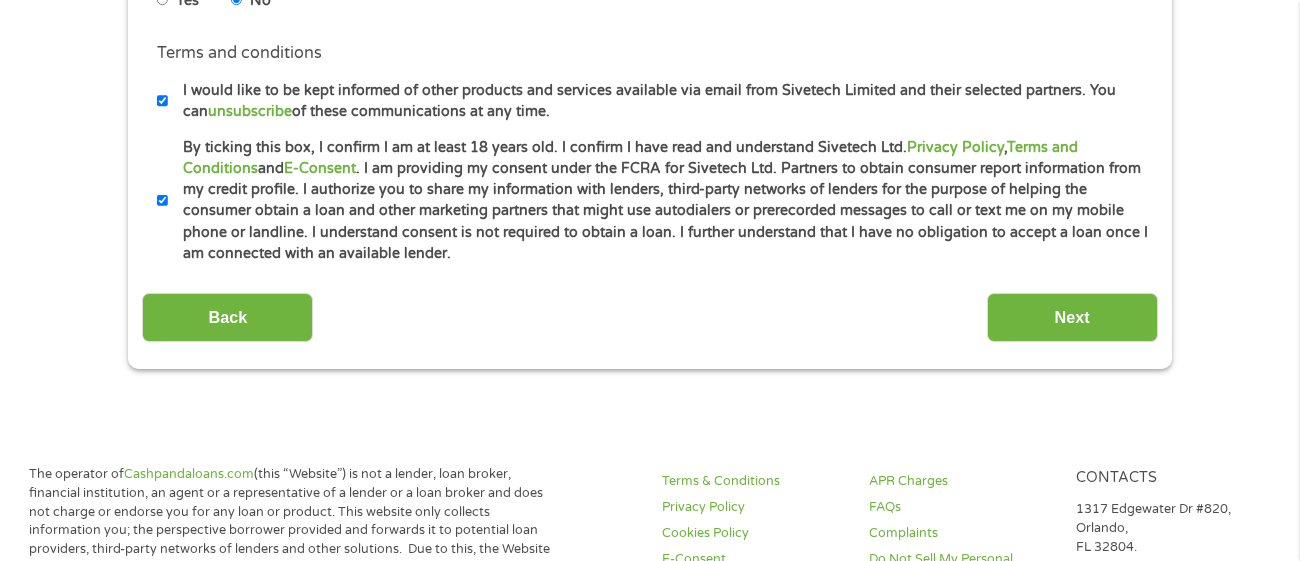 click on "I would like to be kept informed of other products and services available via email from Sivetech Limited and their selected partners. You can   unsubscribe   of these communications at any time." at bounding box center [163, 101] 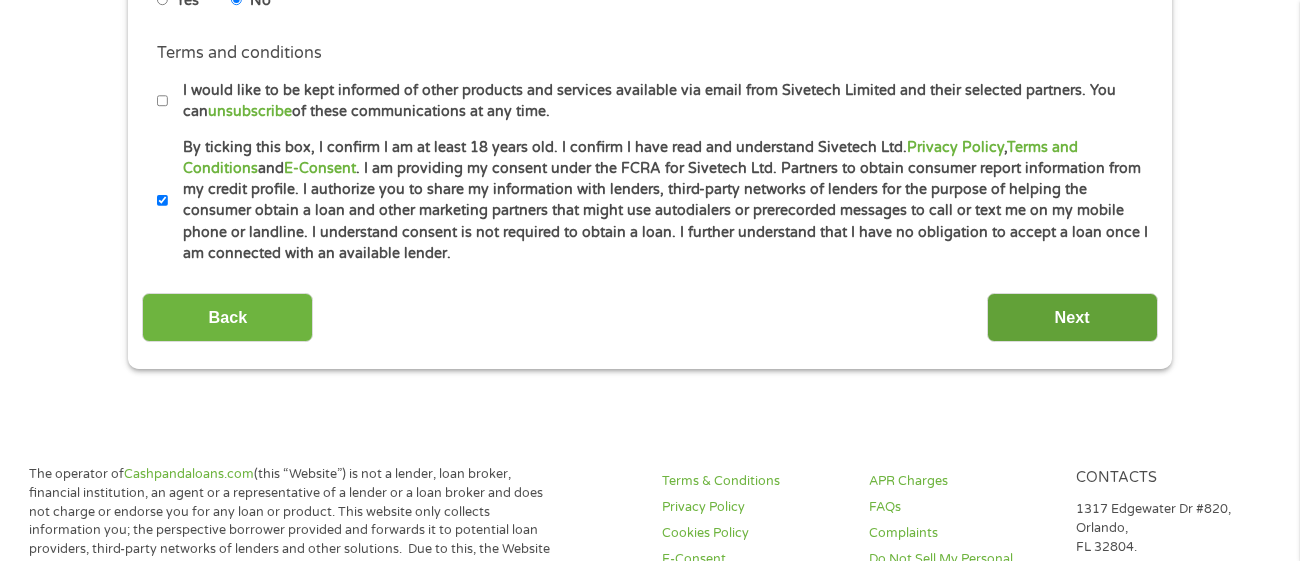 click on "Next" at bounding box center (1072, 317) 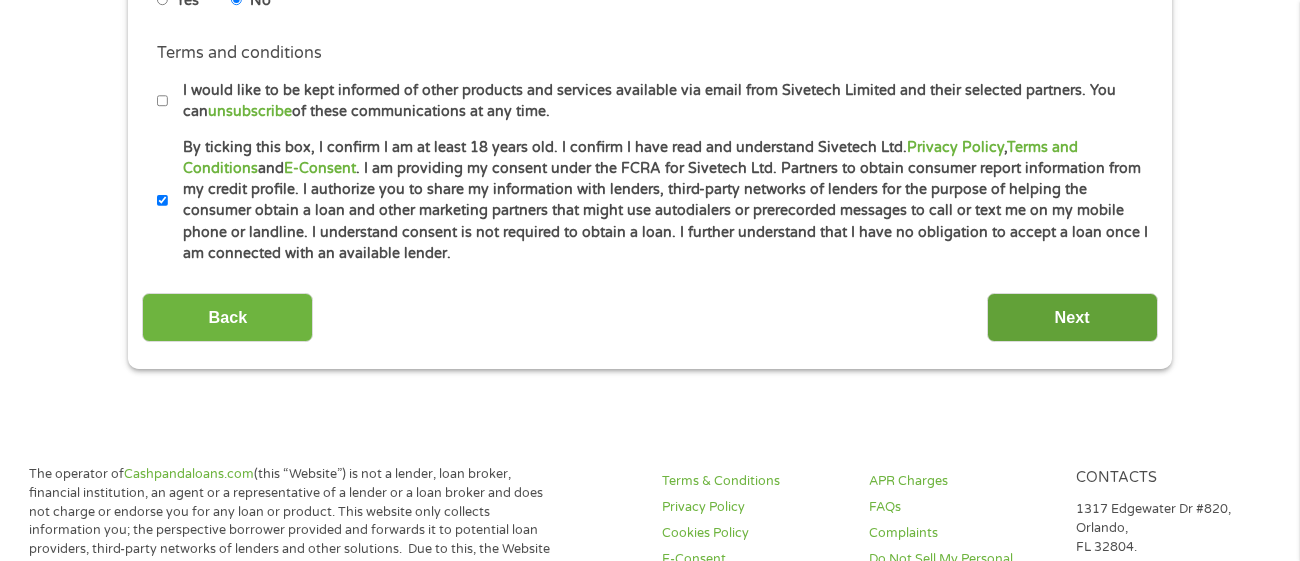 scroll, scrollTop: 7, scrollLeft: 8, axis: both 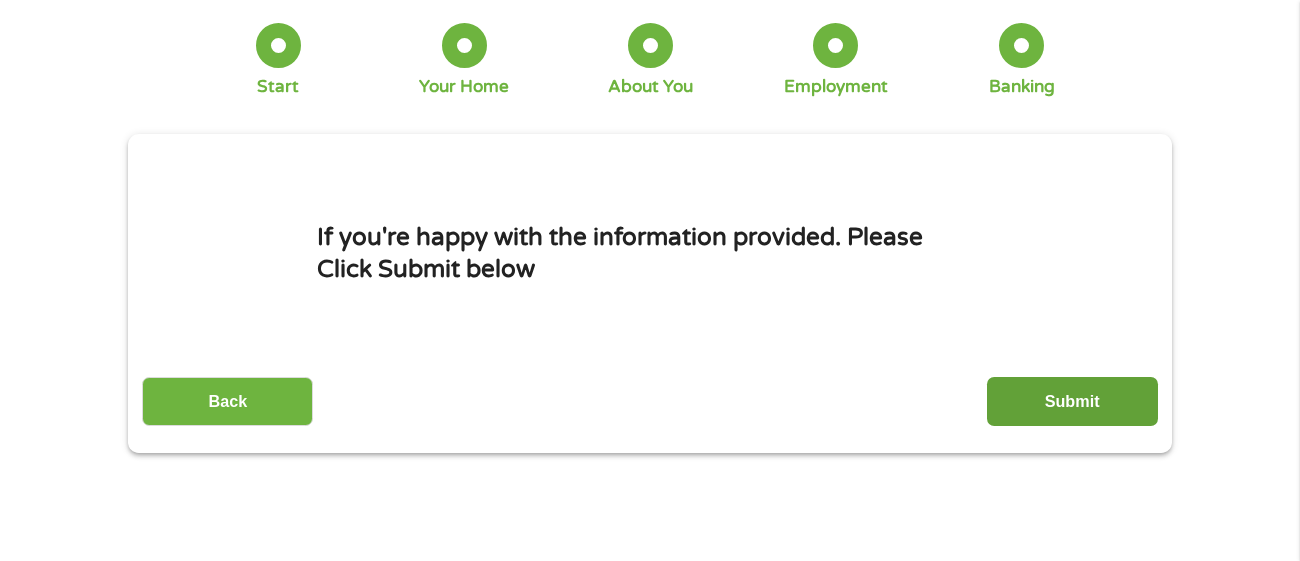 click on "Submit" at bounding box center (1072, 401) 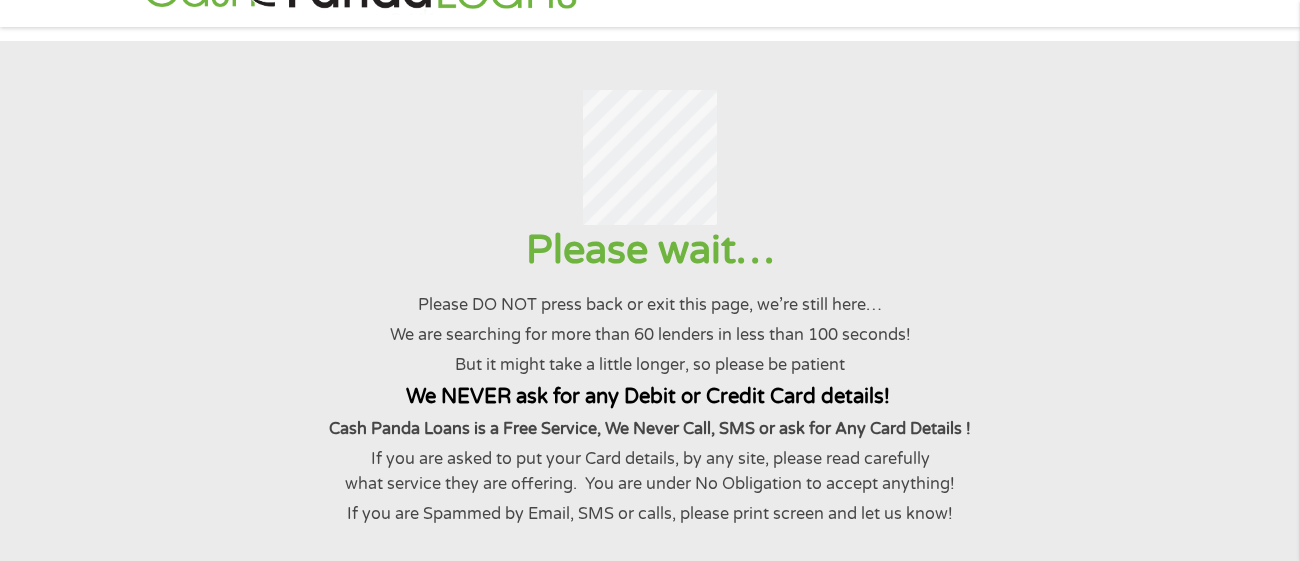 scroll, scrollTop: 0, scrollLeft: 0, axis: both 